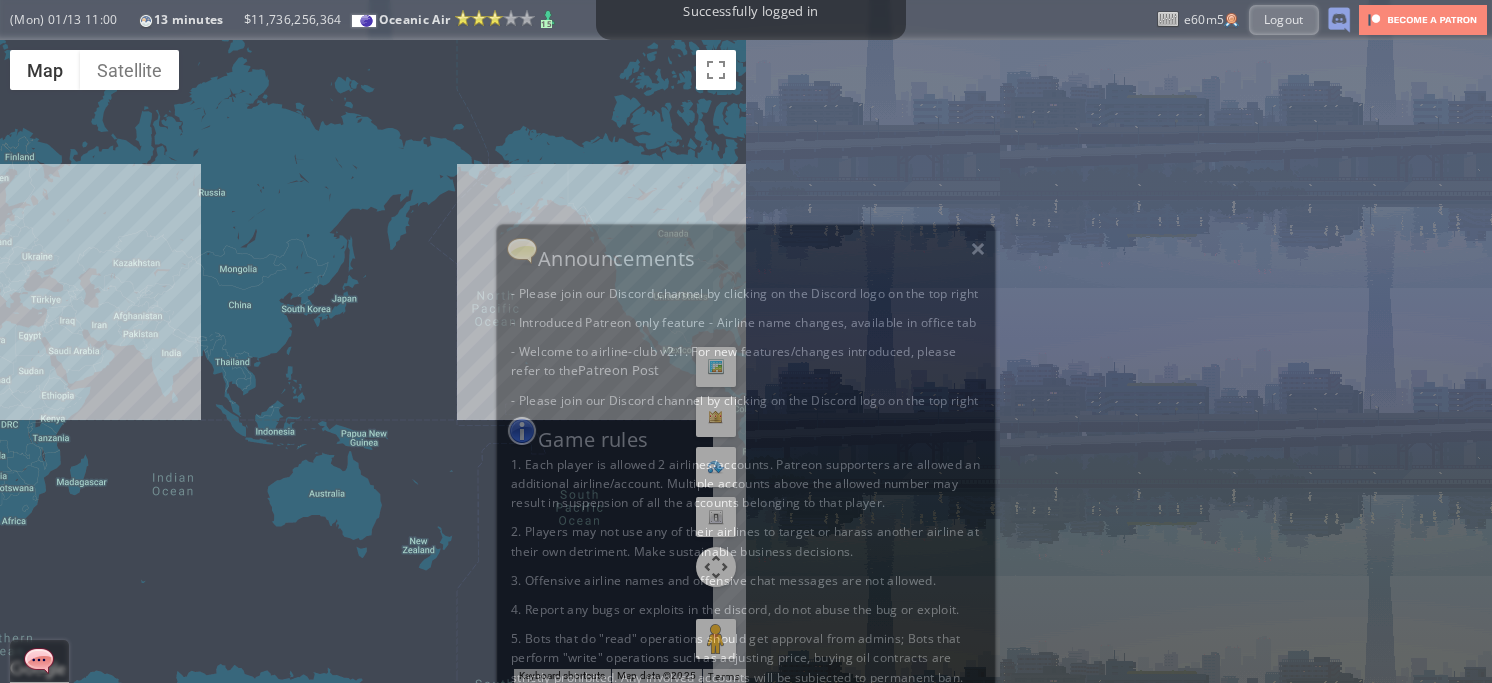 scroll, scrollTop: 0, scrollLeft: 0, axis: both 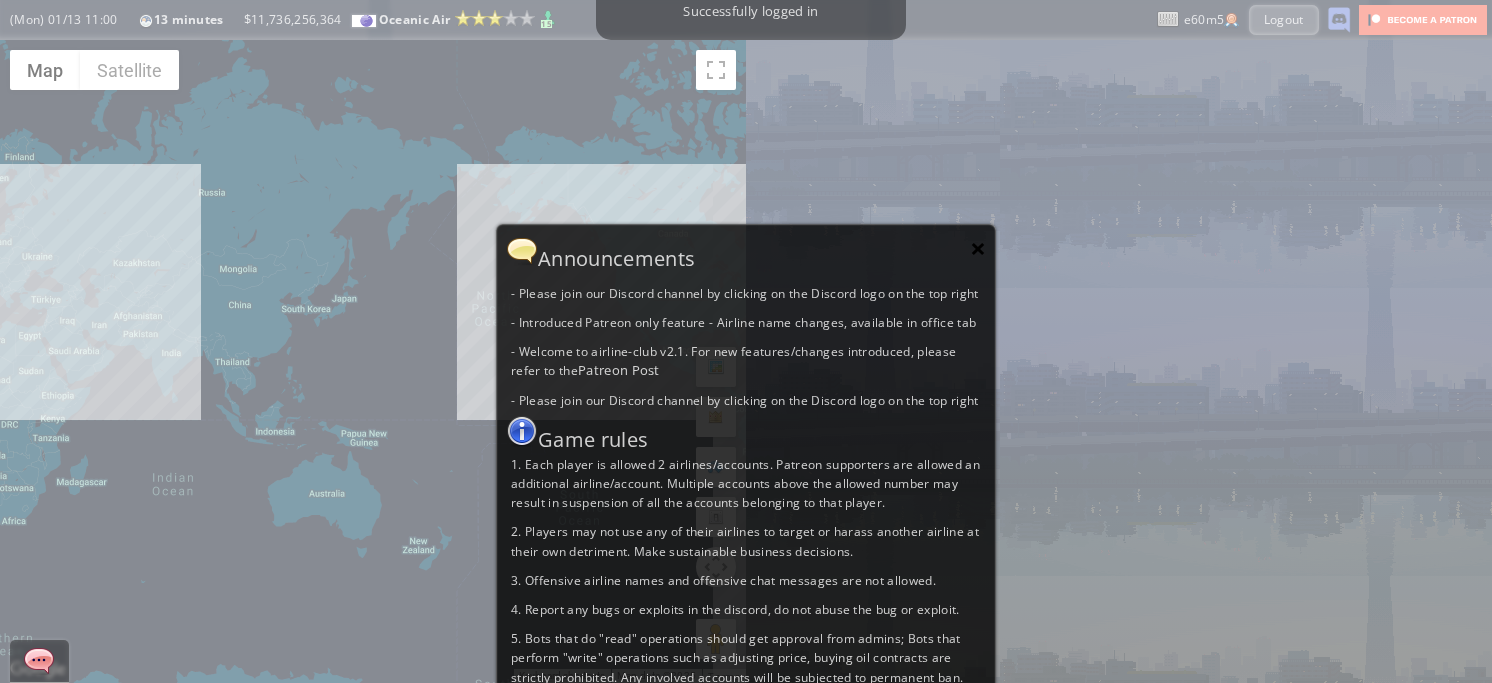 click on "×" at bounding box center [978, 248] 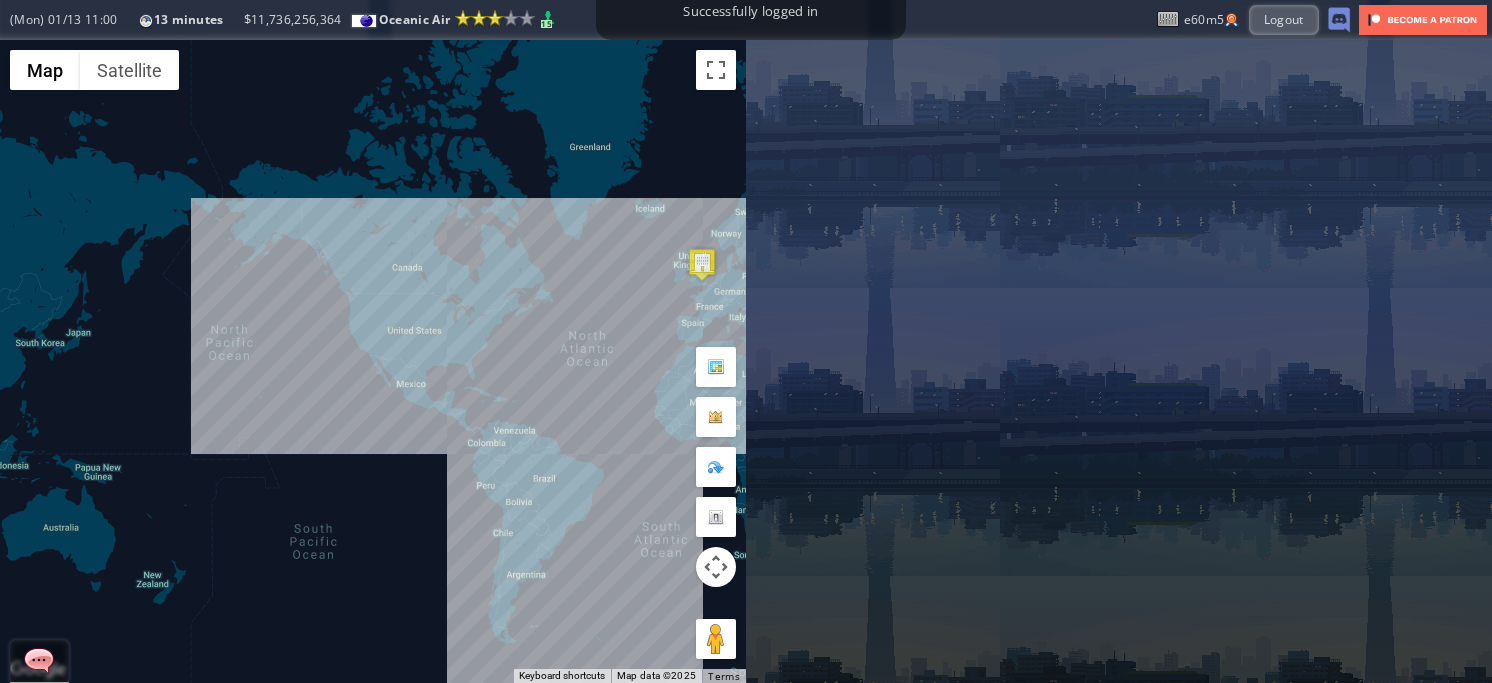 drag, startPoint x: 512, startPoint y: 373, endPoint x: 189, endPoint y: 424, distance: 327.00153 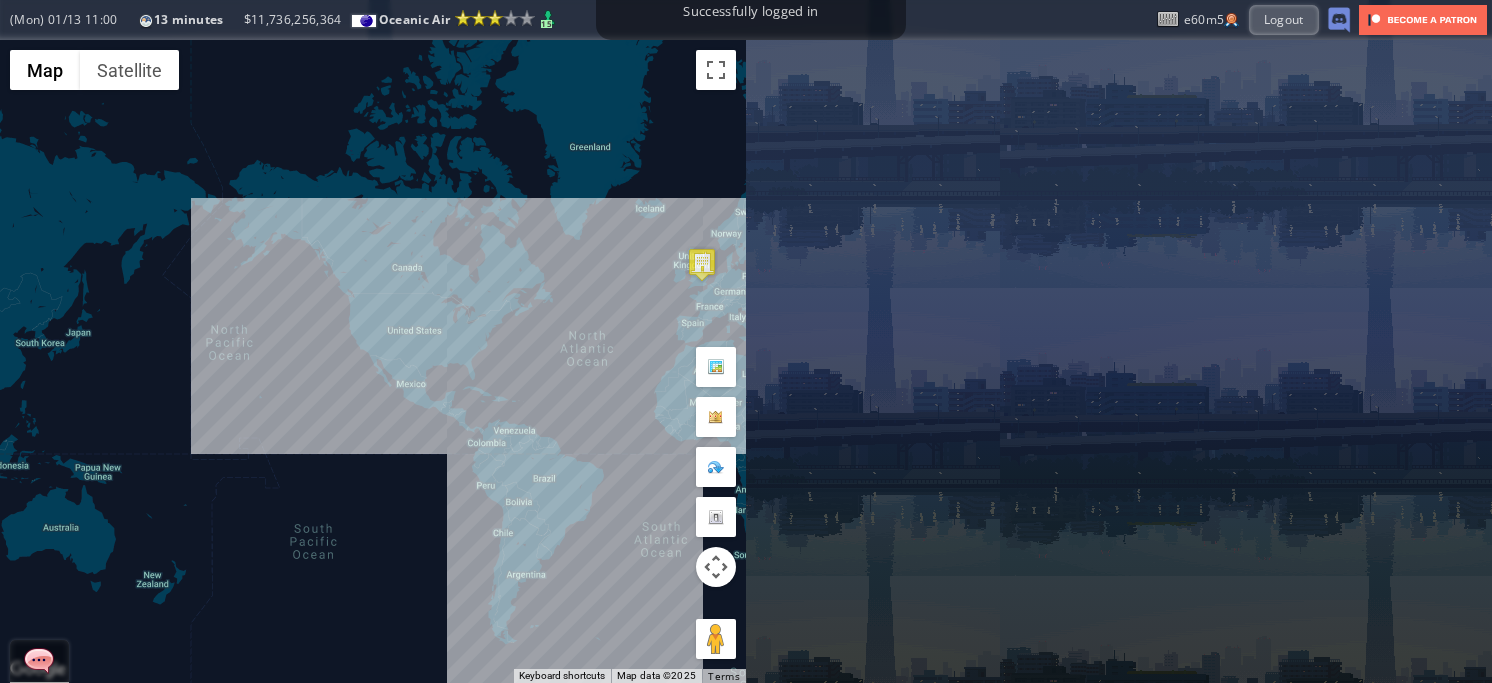 click on "To navigate, press the arrow keys." at bounding box center [373, 361] 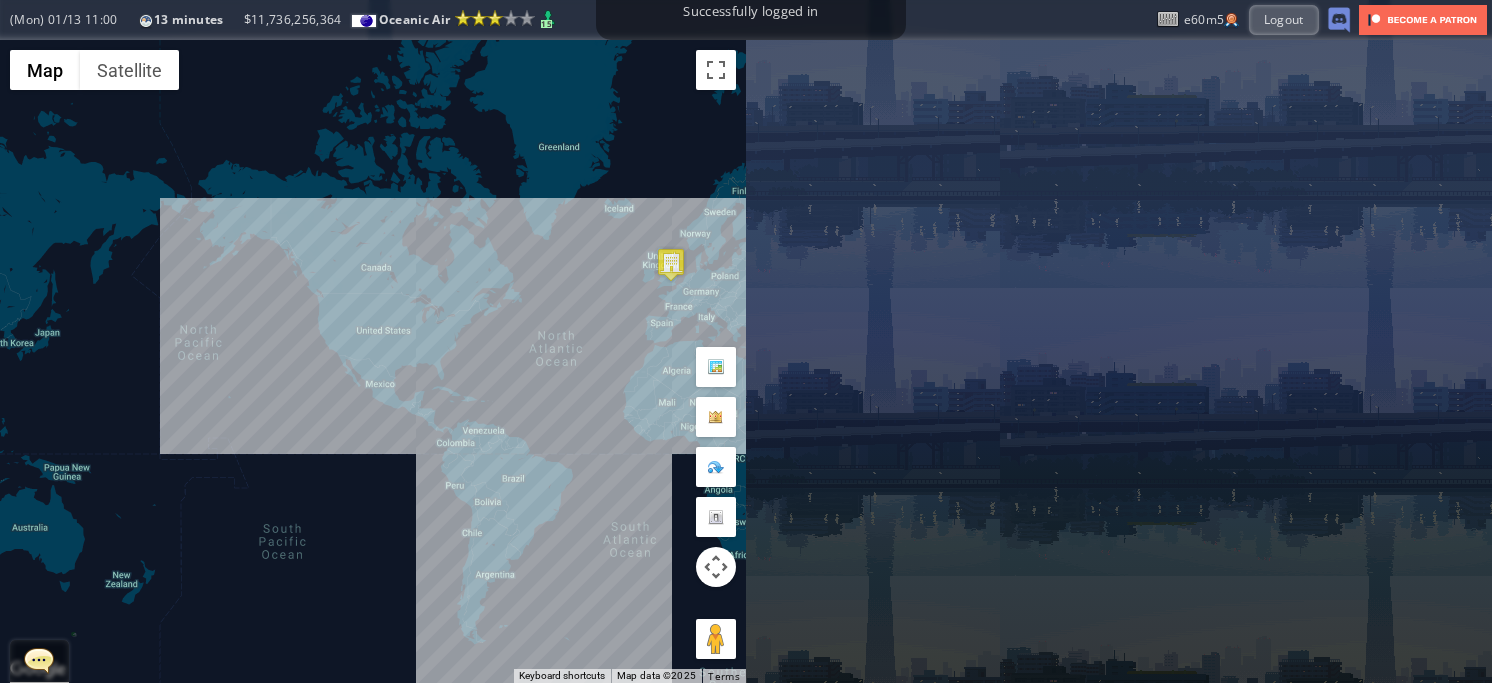 click on "To navigate, press the arrow keys." at bounding box center (373, 361) 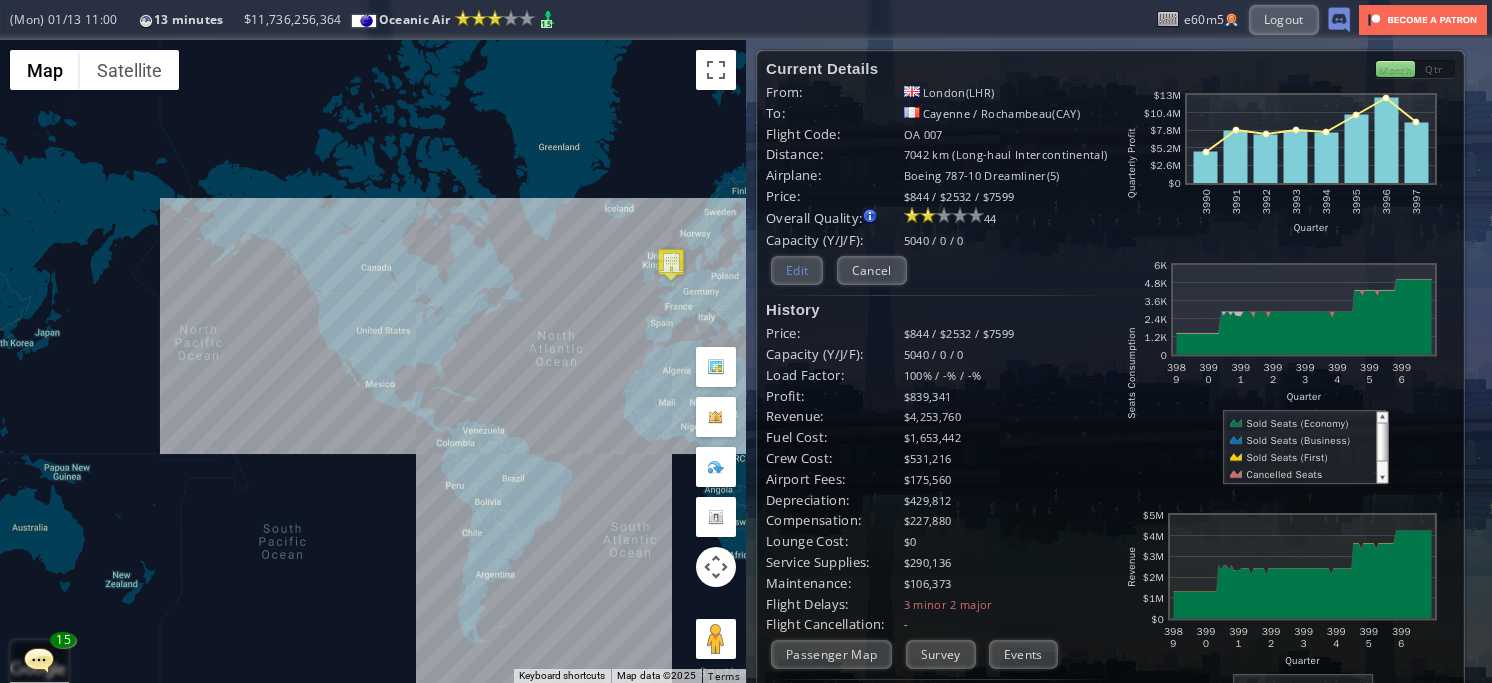click on "Edit" at bounding box center (797, 270) 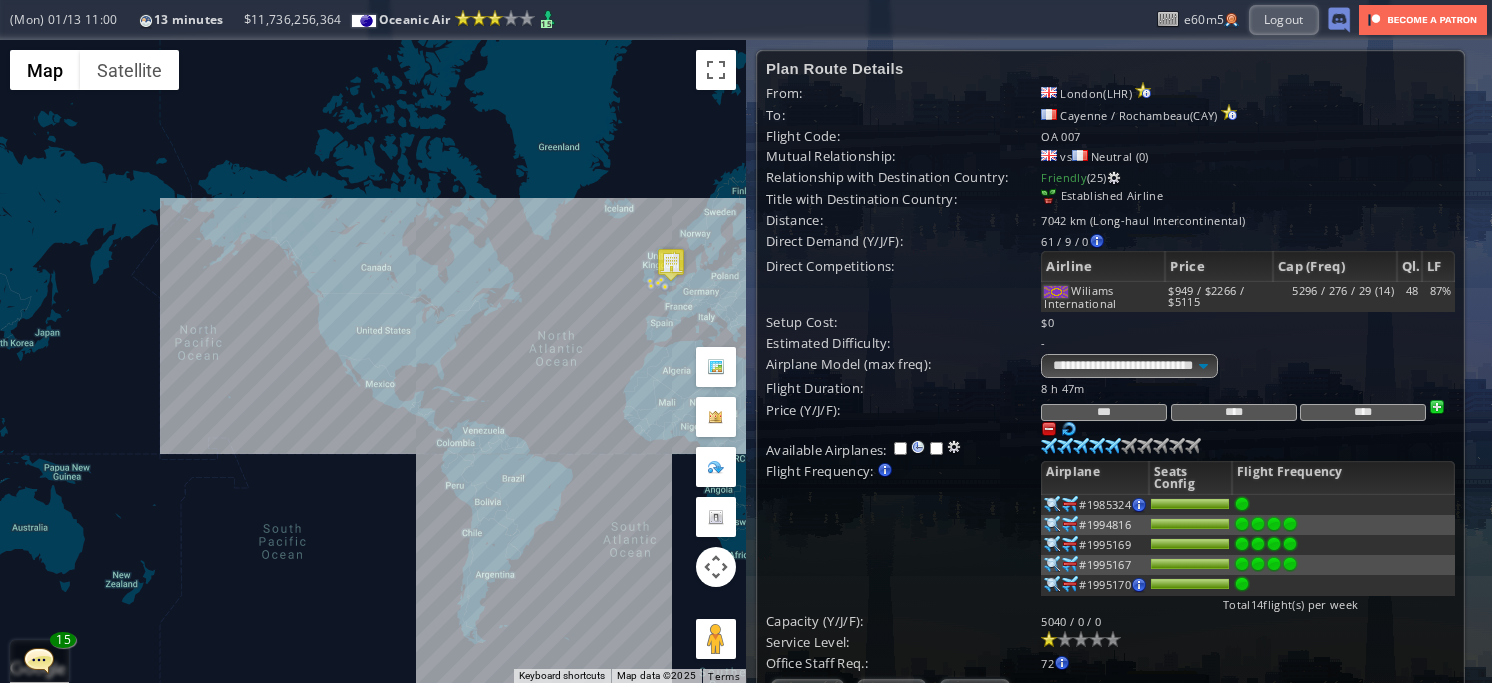 scroll, scrollTop: 195, scrollLeft: 0, axis: vertical 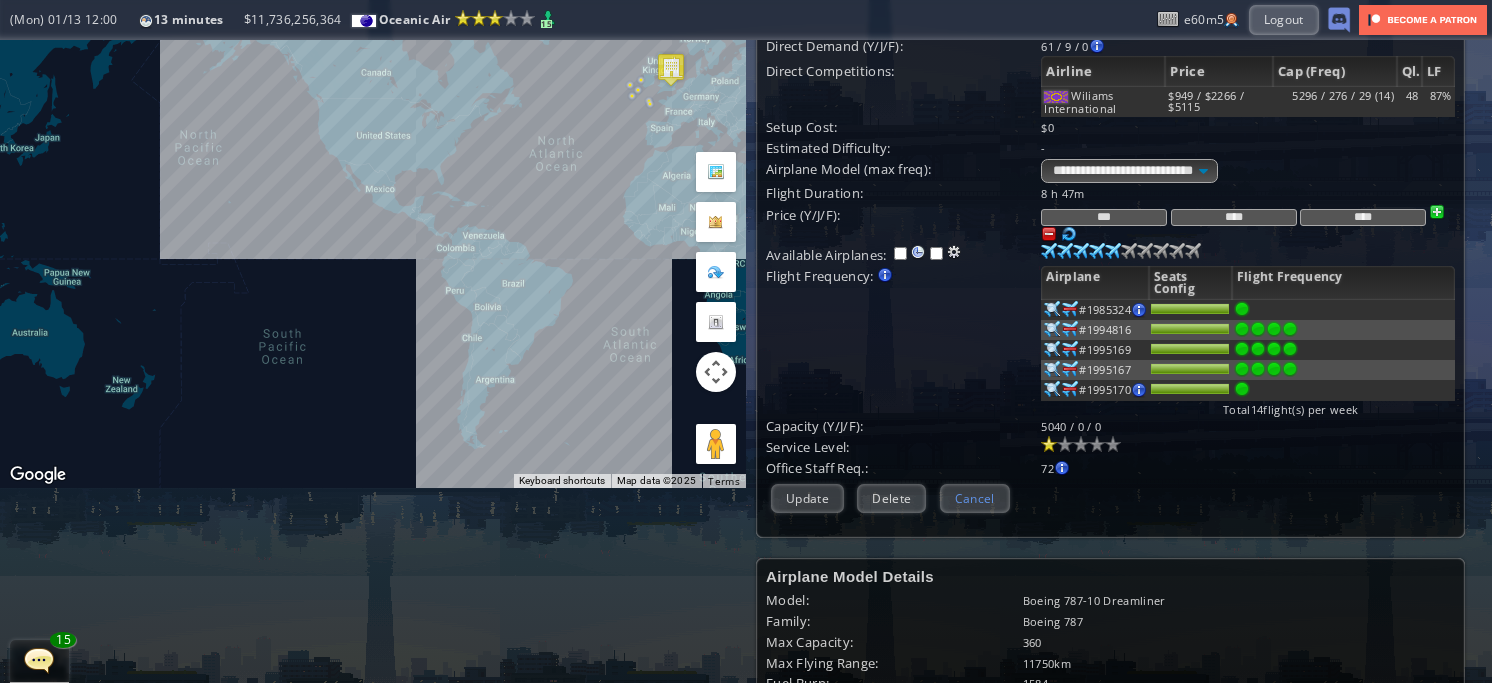 click on "Cancel" at bounding box center [975, 498] 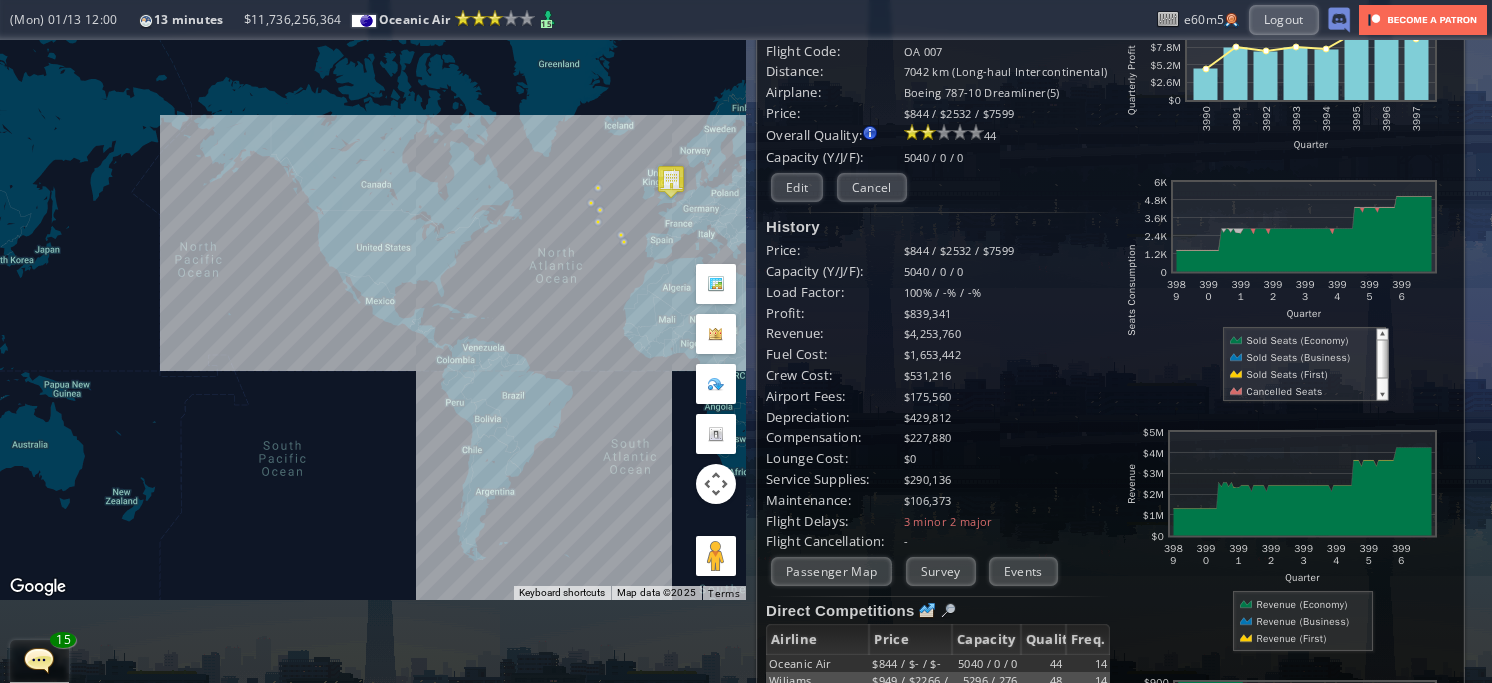 scroll, scrollTop: 80, scrollLeft: 0, axis: vertical 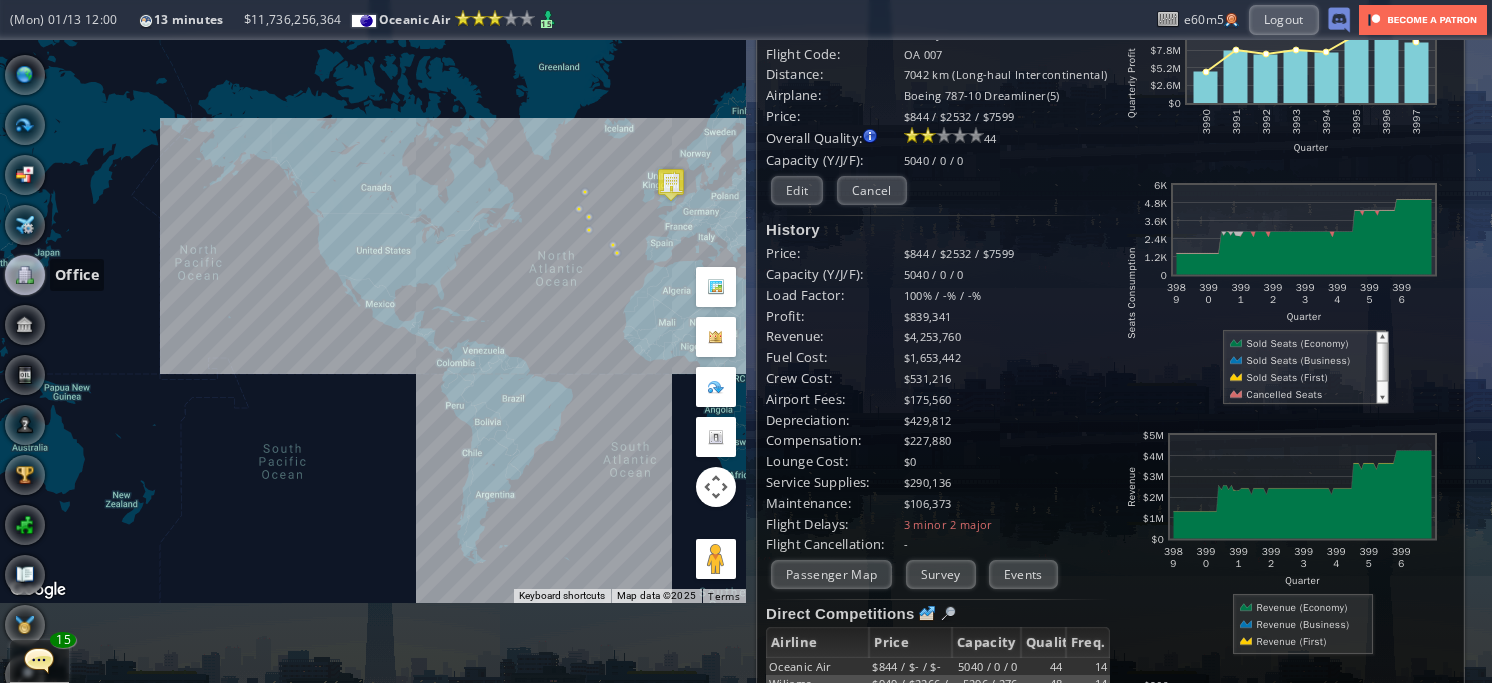 click at bounding box center [25, 275] 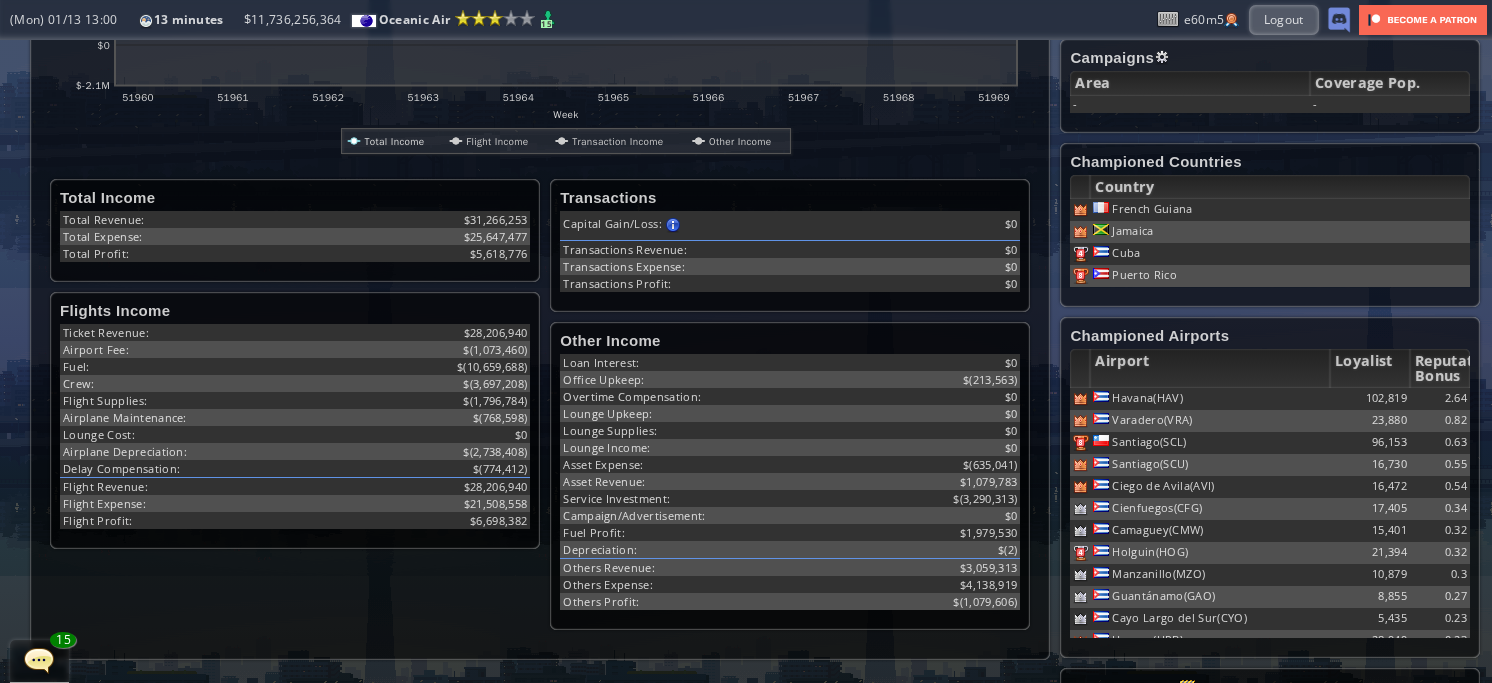 scroll, scrollTop: 477, scrollLeft: 0, axis: vertical 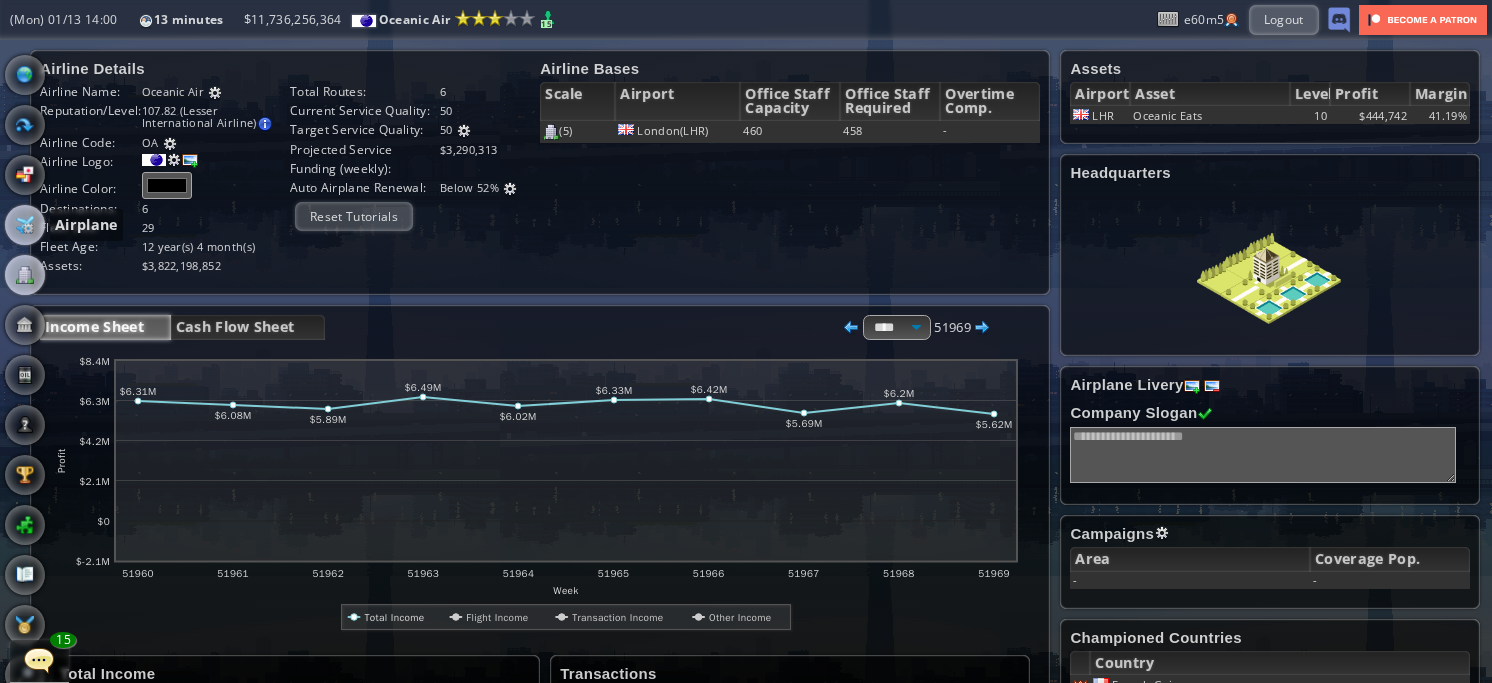 click at bounding box center (25, 225) 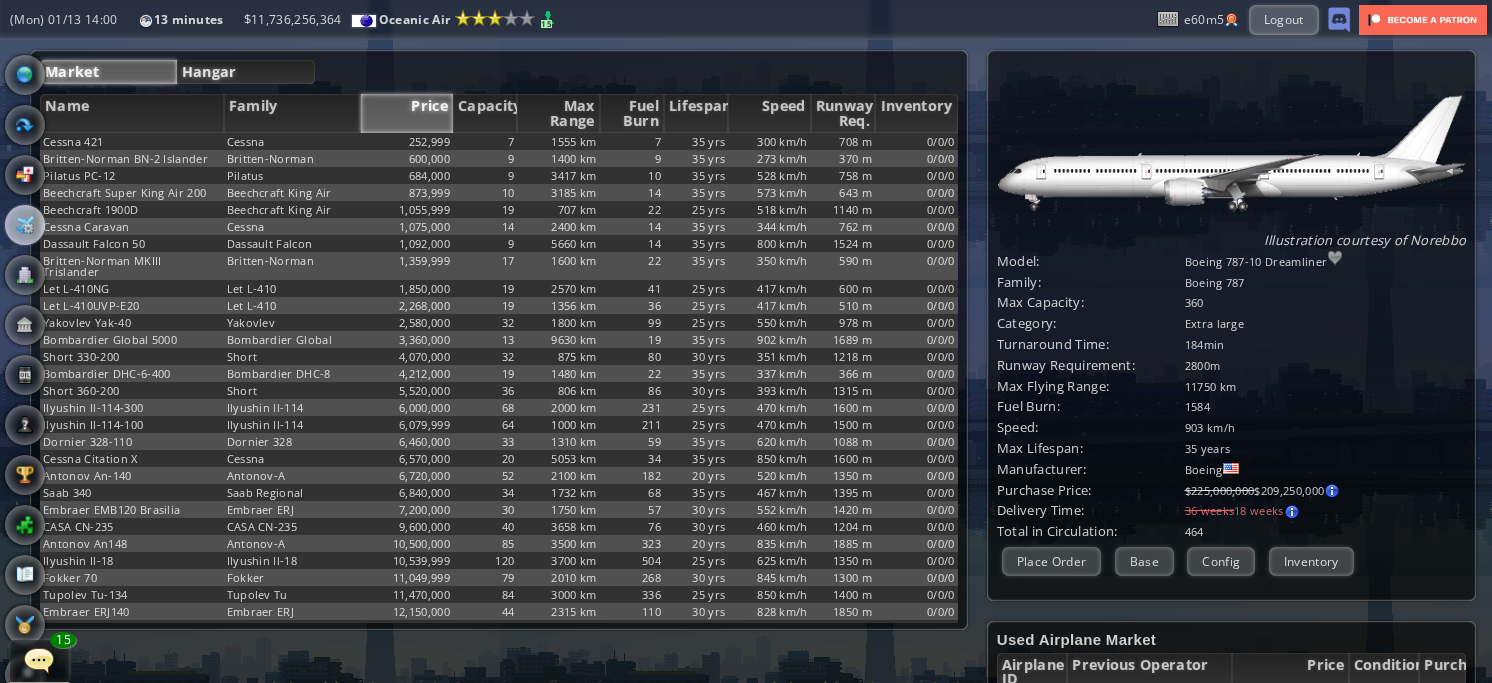 click on "Hangar" at bounding box center (246, 72) 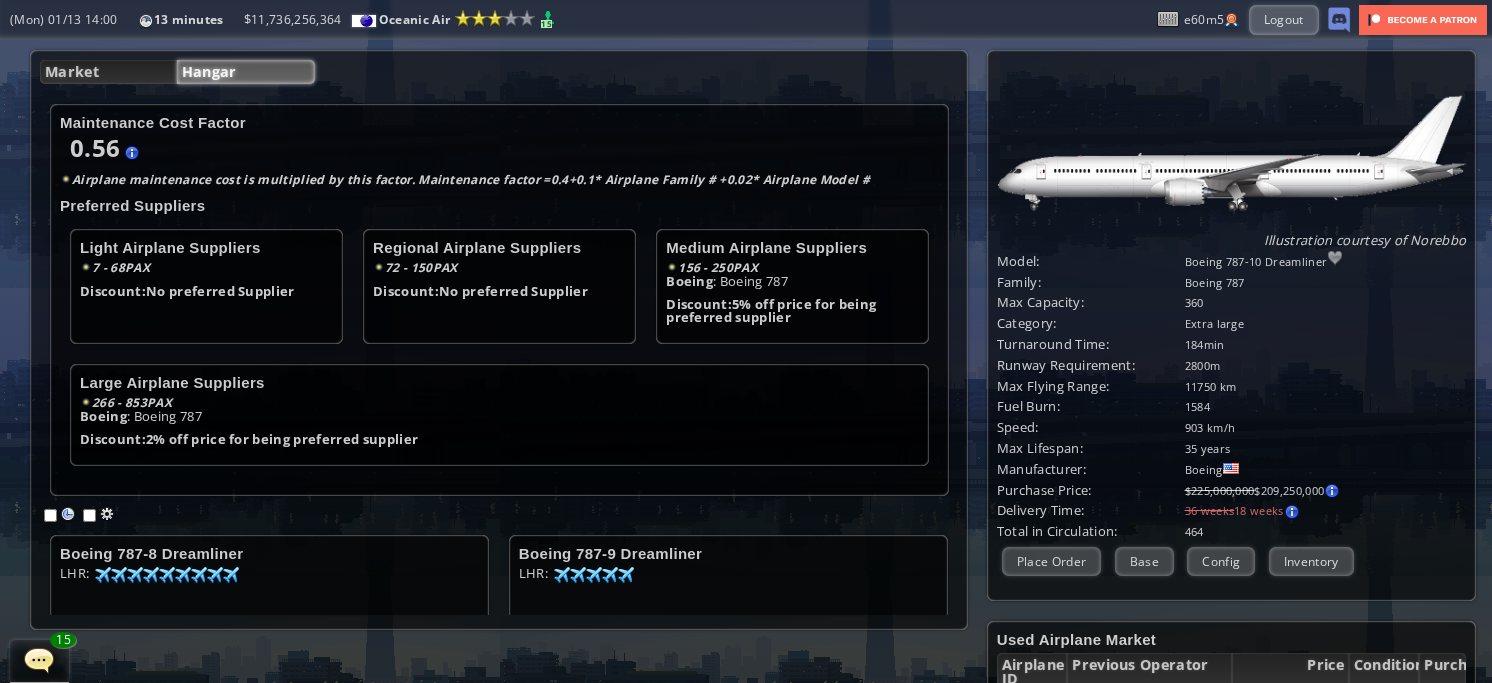 click on "Maintenance Cost Factor
0.56
0.4  +  0.1  *  1  +  0.02  *  3  =  0.56
Airplane Family
Boeing 787
Airplane Model
Boeing 787-10 Dreamliner Boeing 787-8 Dreamliner Boeing 787-9 Dreamliner
Airplane maintenance cost is multiplied by this factor. Maintenance factor =  0.4  +  0.1  * Airplane Family # +  0.02  * Airplane Model #
Preferred Suppliers
Light Airplane Suppliers
7 - 68  PAX
Discount:  No preferred Supplier
Regional Airplane Suppliers
72 - 150  PAX
Discount:  No preferred Supplier
Medium Airplane Suppliers
156 - 250" at bounding box center [499, 354] 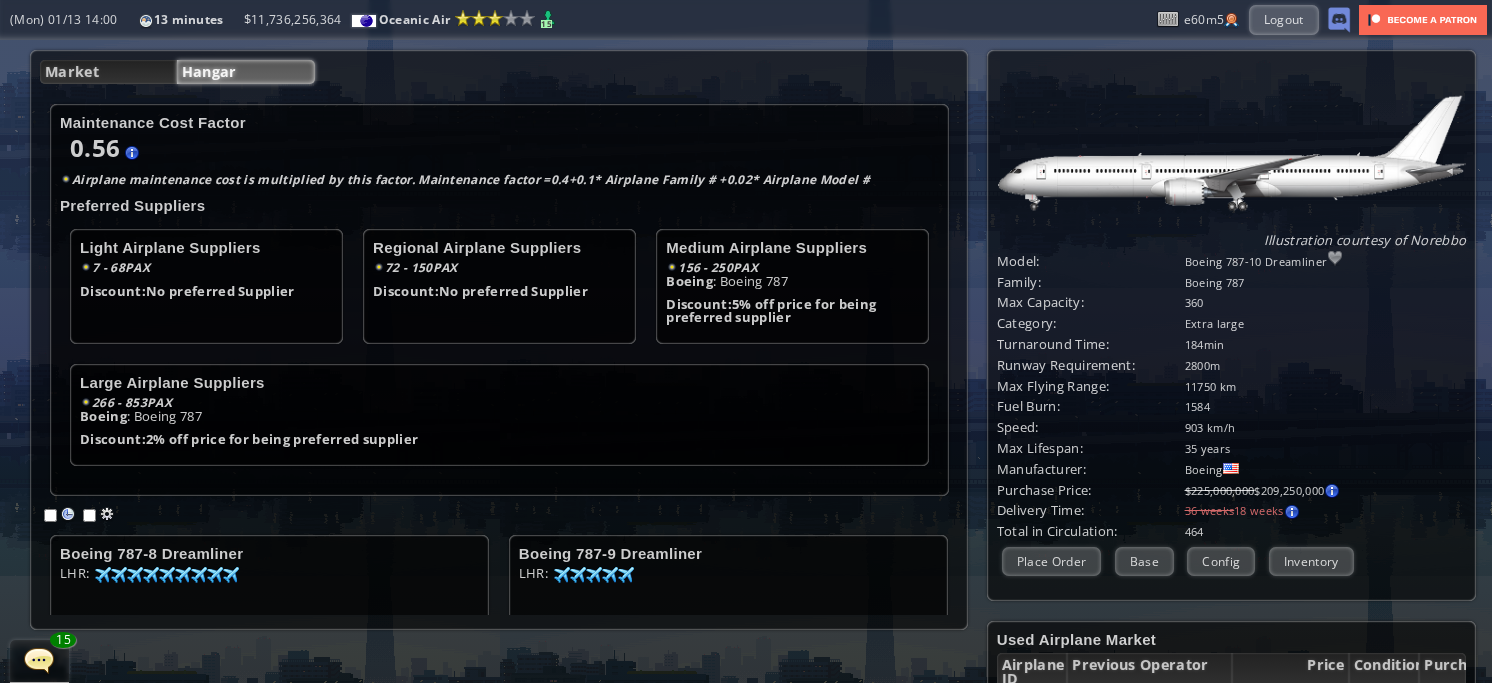 click on "Maintenance Cost Factor
0.56
0.4  +  0.1  *  1  +  0.02  *  3  =  0.56
Airplane Family
Boeing 787
Airplane Model
Boeing 787-10 Dreamliner Boeing 787-8 Dreamliner Boeing 787-9 Dreamliner
Airplane maintenance cost is multiplied by this factor. Maintenance factor =  0.4  +  0.1  * Airplane Family # +  0.02  * Airplane Model #
Preferred Suppliers
Light Airplane Suppliers
7 - 68  PAX
Discount:  No preferred Supplier
Regional Airplane Suppliers
72 - 150  PAX
Discount:  No preferred Supplier
Medium Airplane Suppliers
156 - 250" at bounding box center [499, 354] 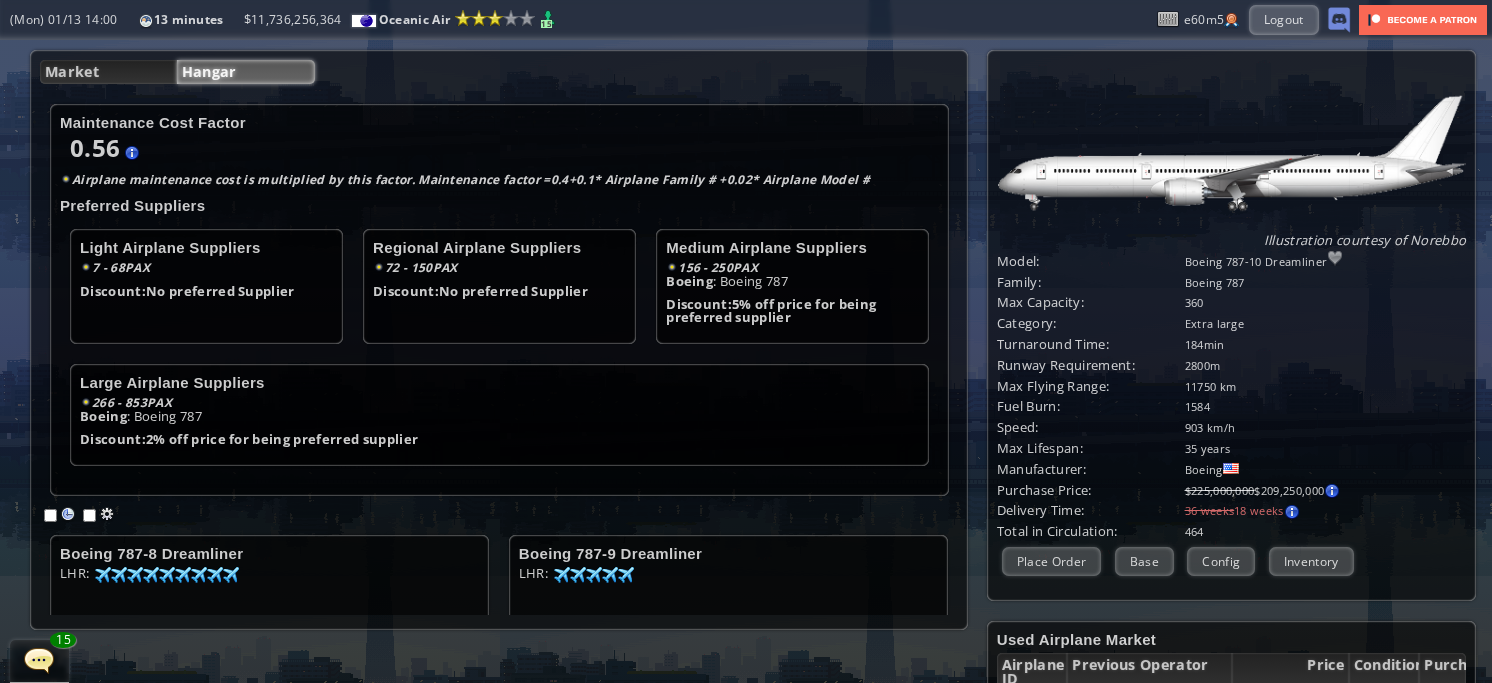 click on "Maintenance Cost Factor
0.56
0.4  +  0.1  *  1  +  0.02  *  3  =  0.56
Airplane Family
Boeing 787
Airplane Model
Boeing 787-10 Dreamliner Boeing 787-8 Dreamliner Boeing 787-9 Dreamliner
Airplane maintenance cost is multiplied by this factor. Maintenance factor =  0.4  +  0.1  * Airplane Family # +  0.02  * Airplane Model #
Preferred Suppliers
Light Airplane Suppliers
7 - 68  PAX
Discount:  No preferred Supplier
Regional Airplane Suppliers
72 - 150  PAX
Discount:  No preferred Supplier
Medium Airplane Suppliers
156 - 250" at bounding box center [499, 354] 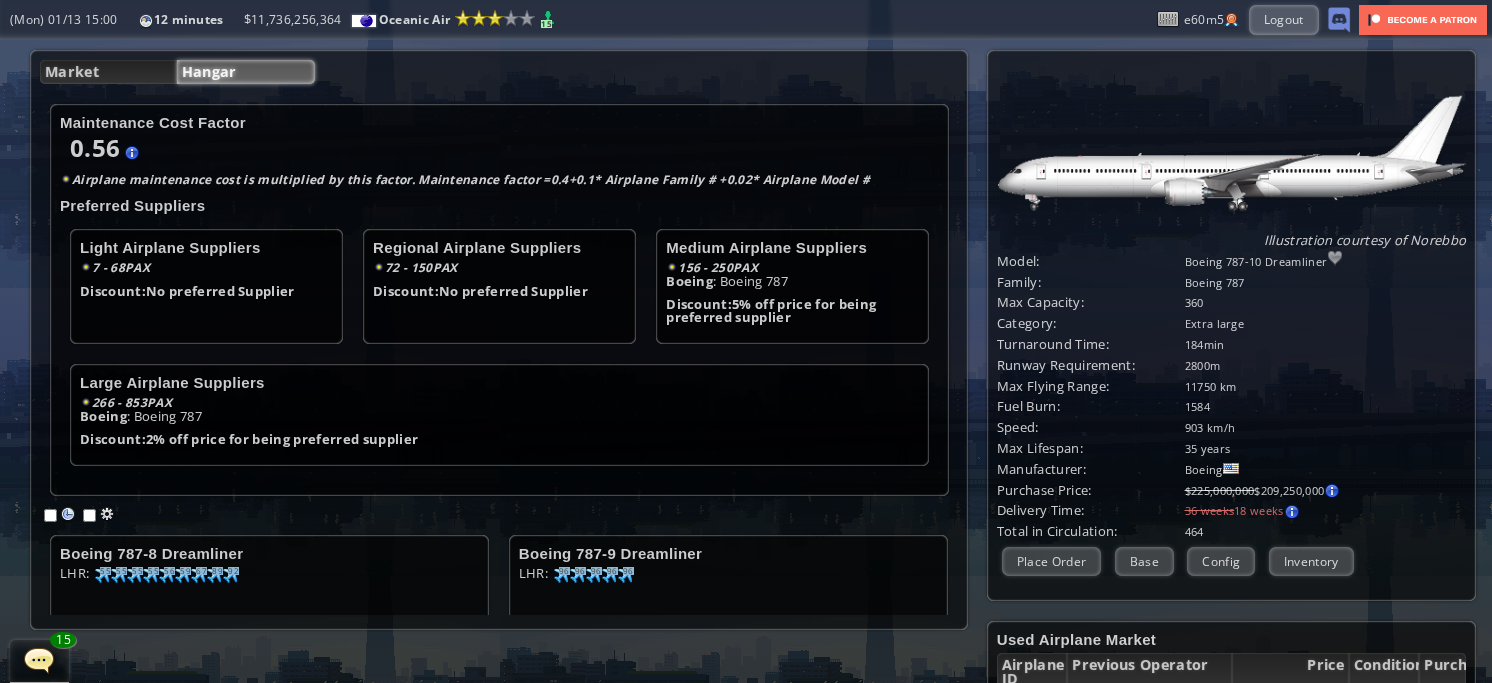 scroll, scrollTop: 206, scrollLeft: 0, axis: vertical 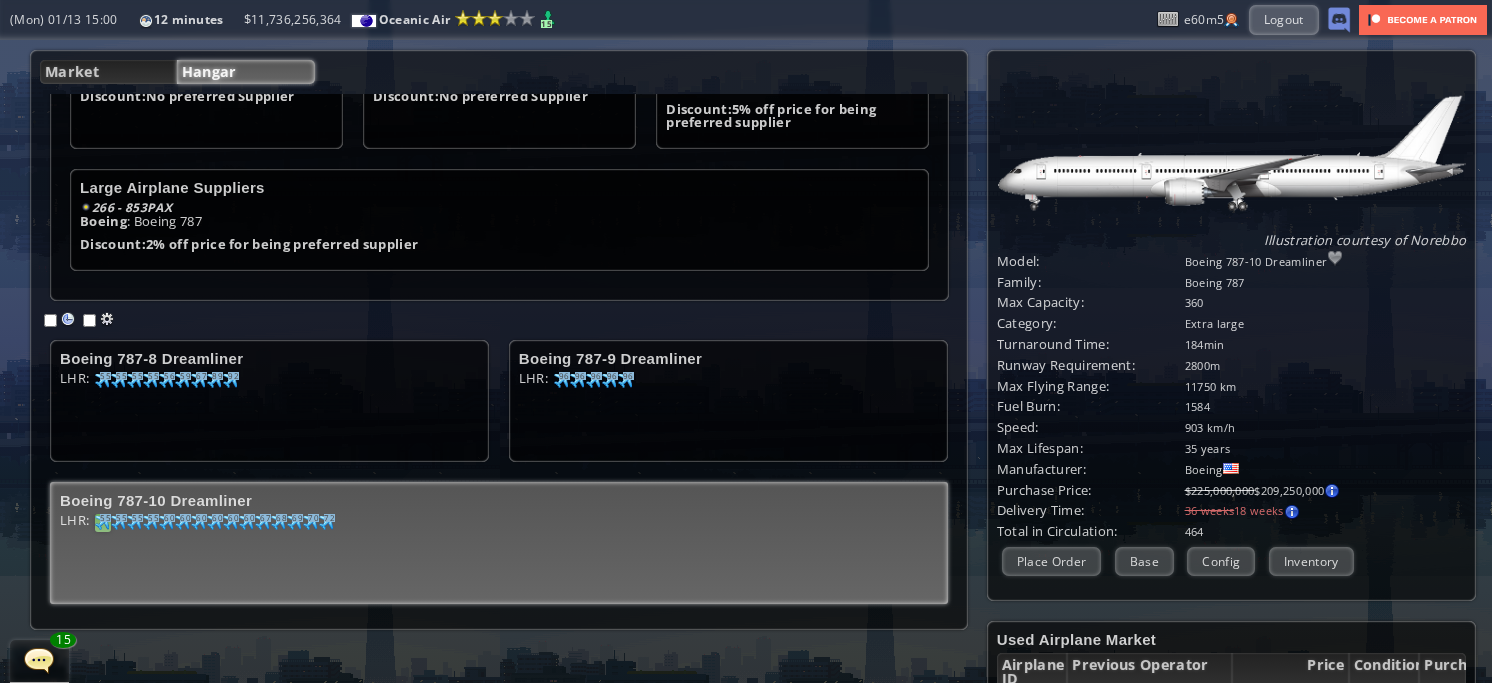 click on "55" at bounding box center [105, 376] 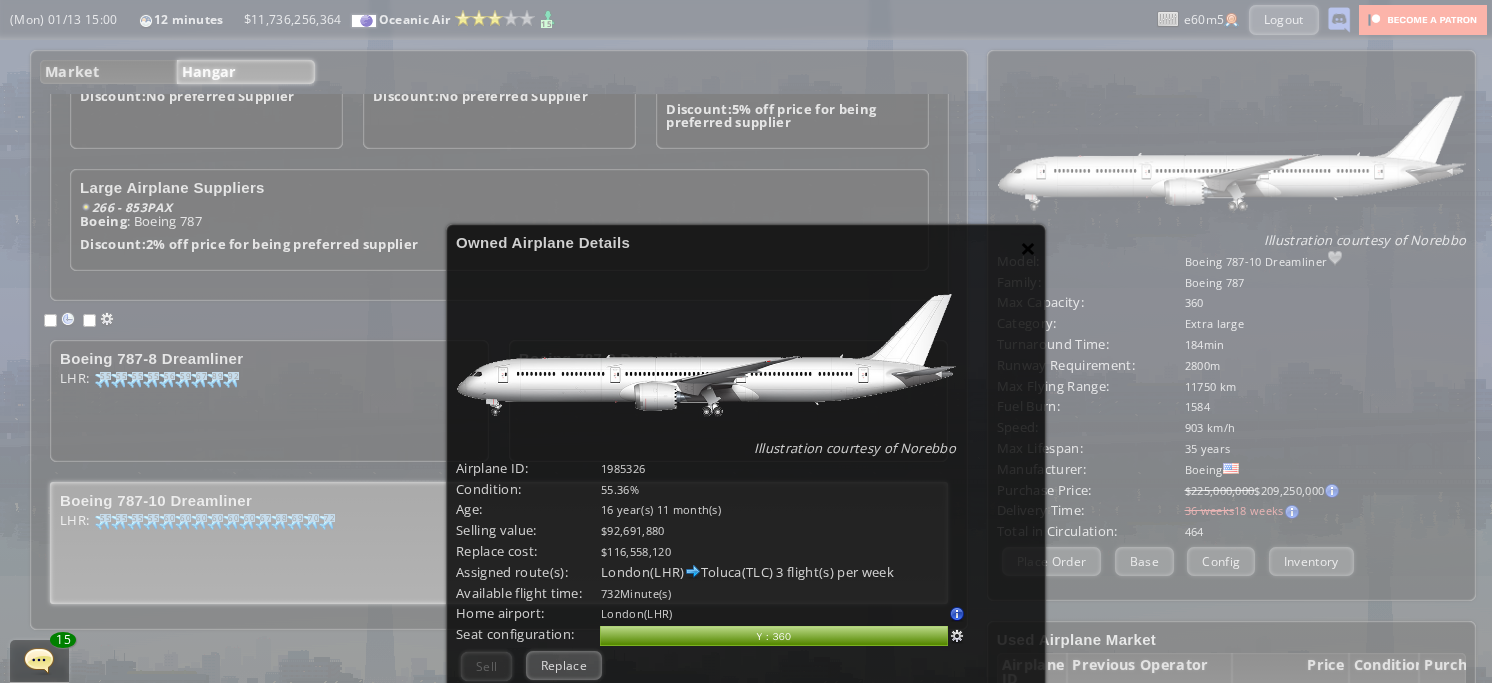 click on "×" at bounding box center (1028, 248) 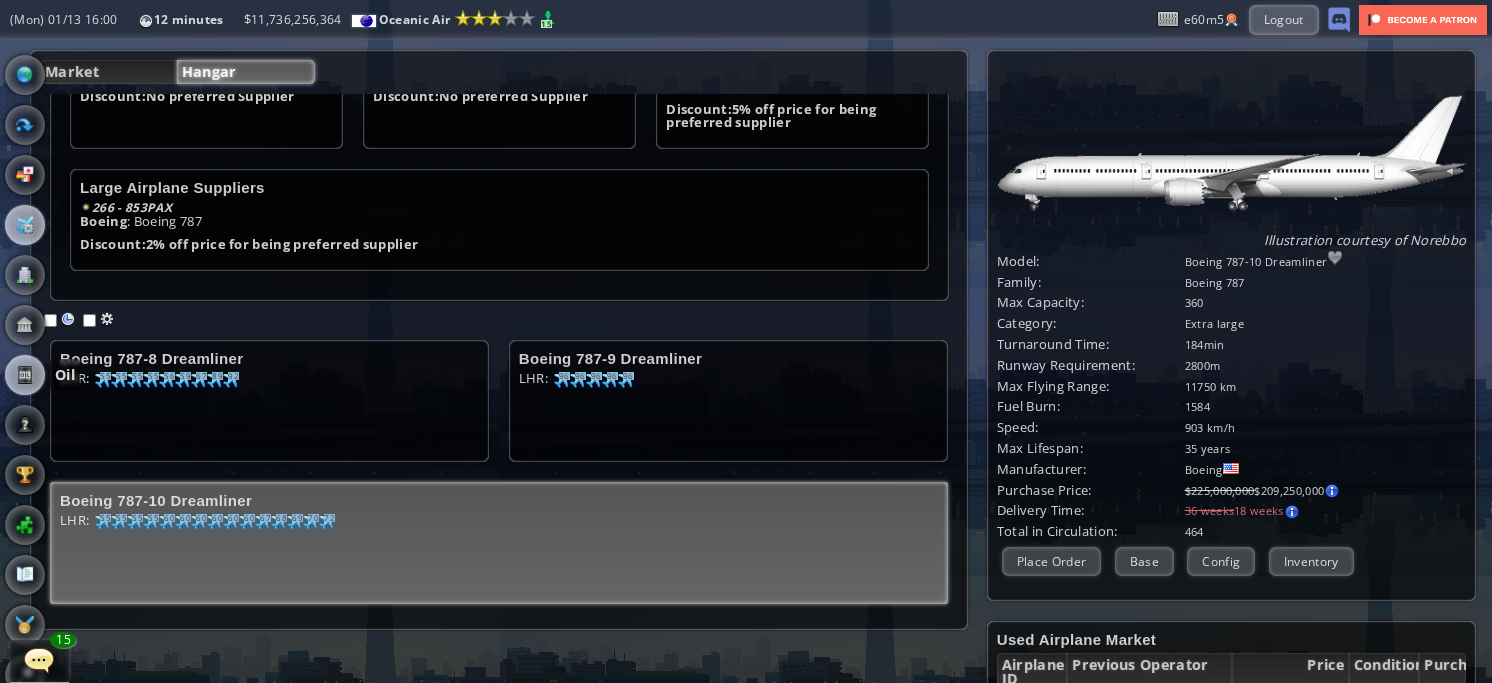 click at bounding box center (25, 375) 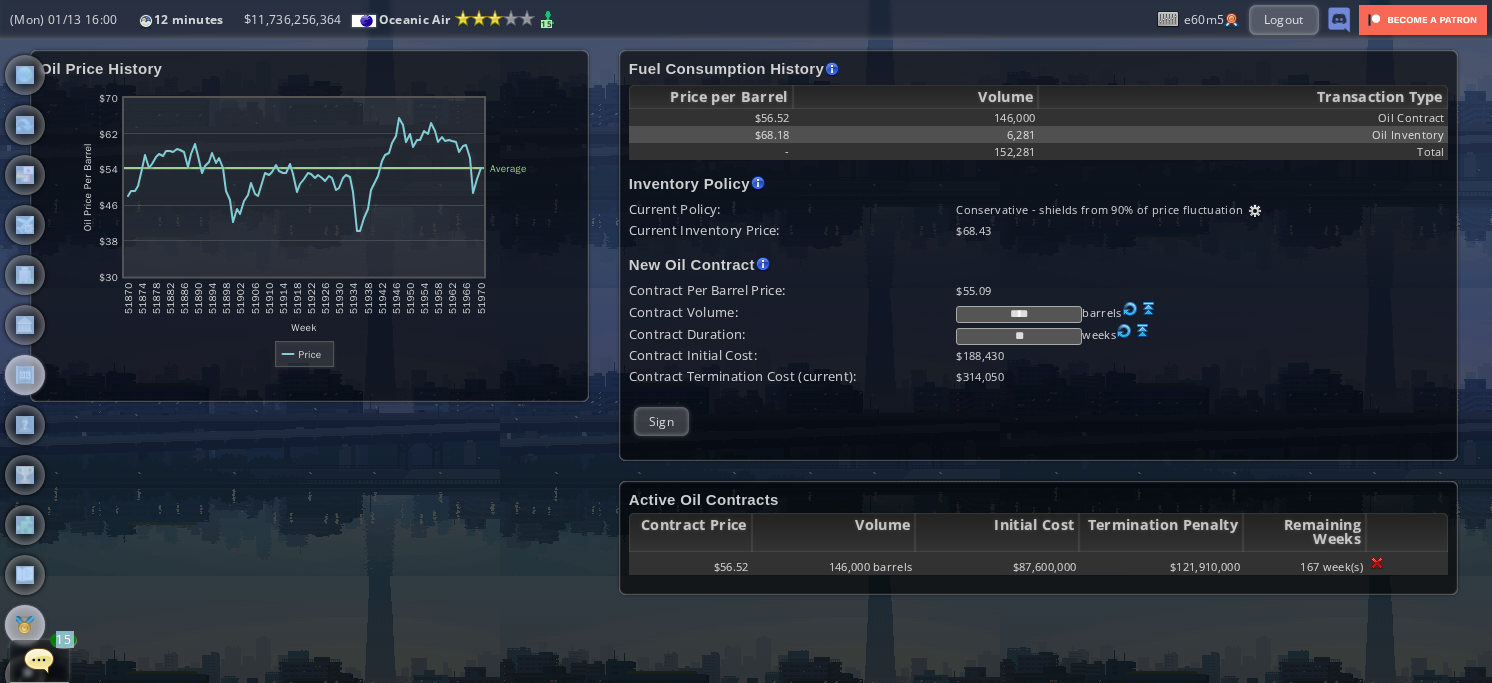 drag, startPoint x: 29, startPoint y: 641, endPoint x: 23, endPoint y: 623, distance: 18.973665 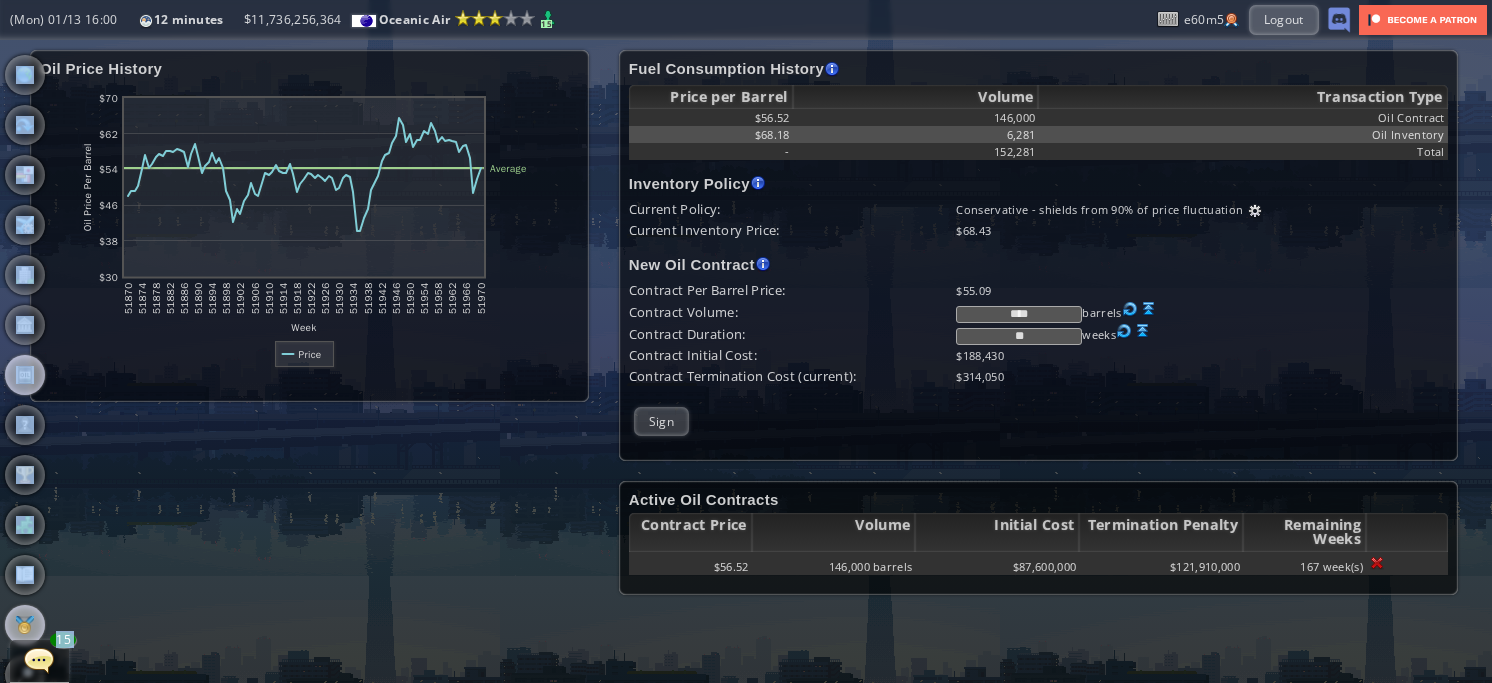 click on "**********" at bounding box center (746, 361) 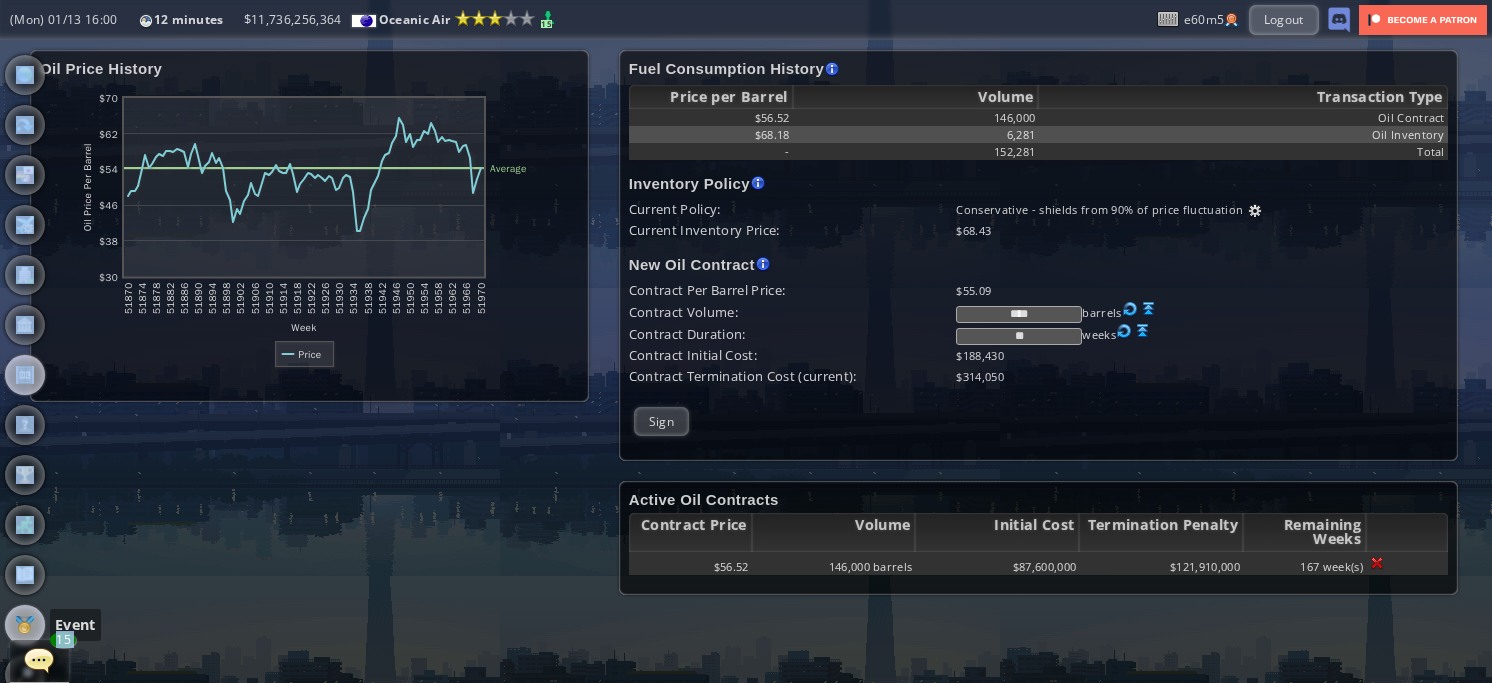 click at bounding box center (25, 625) 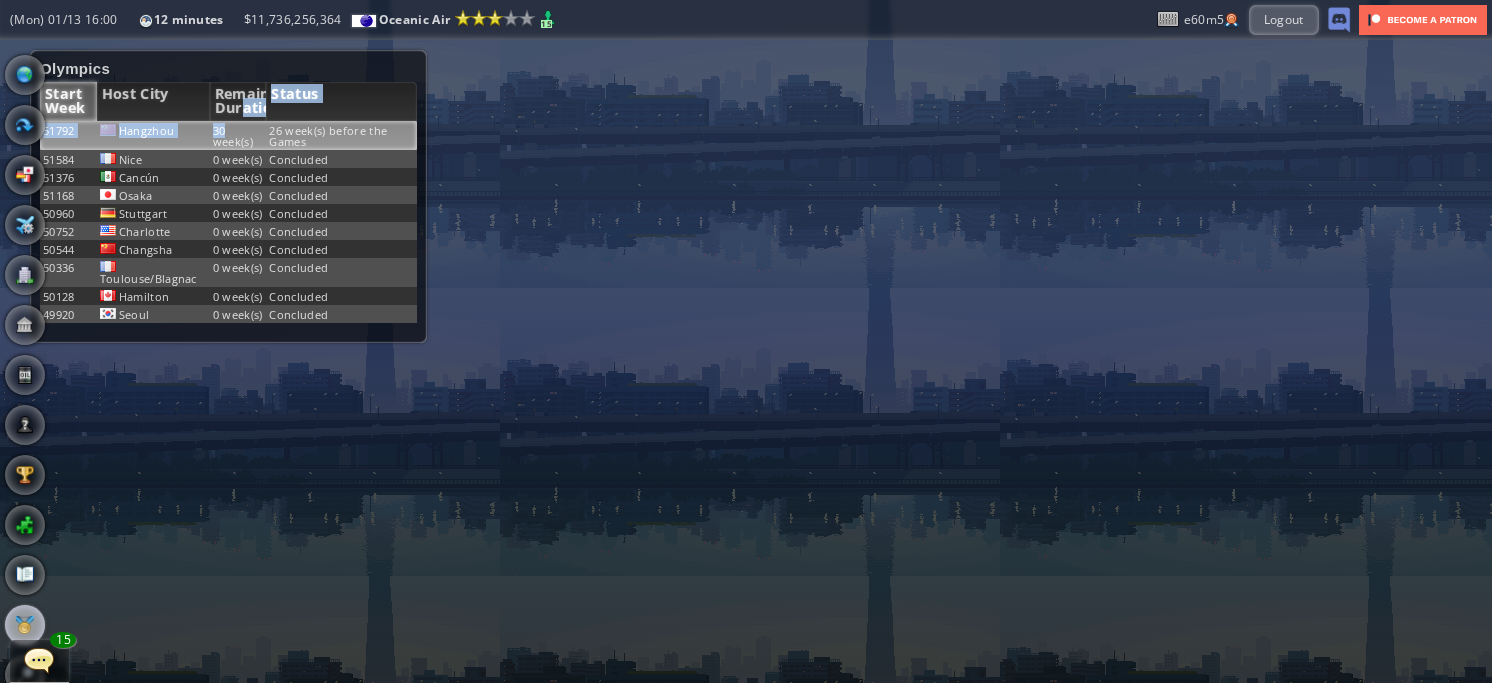 drag, startPoint x: 242, startPoint y: 119, endPoint x: 240, endPoint y: 129, distance: 10.198039 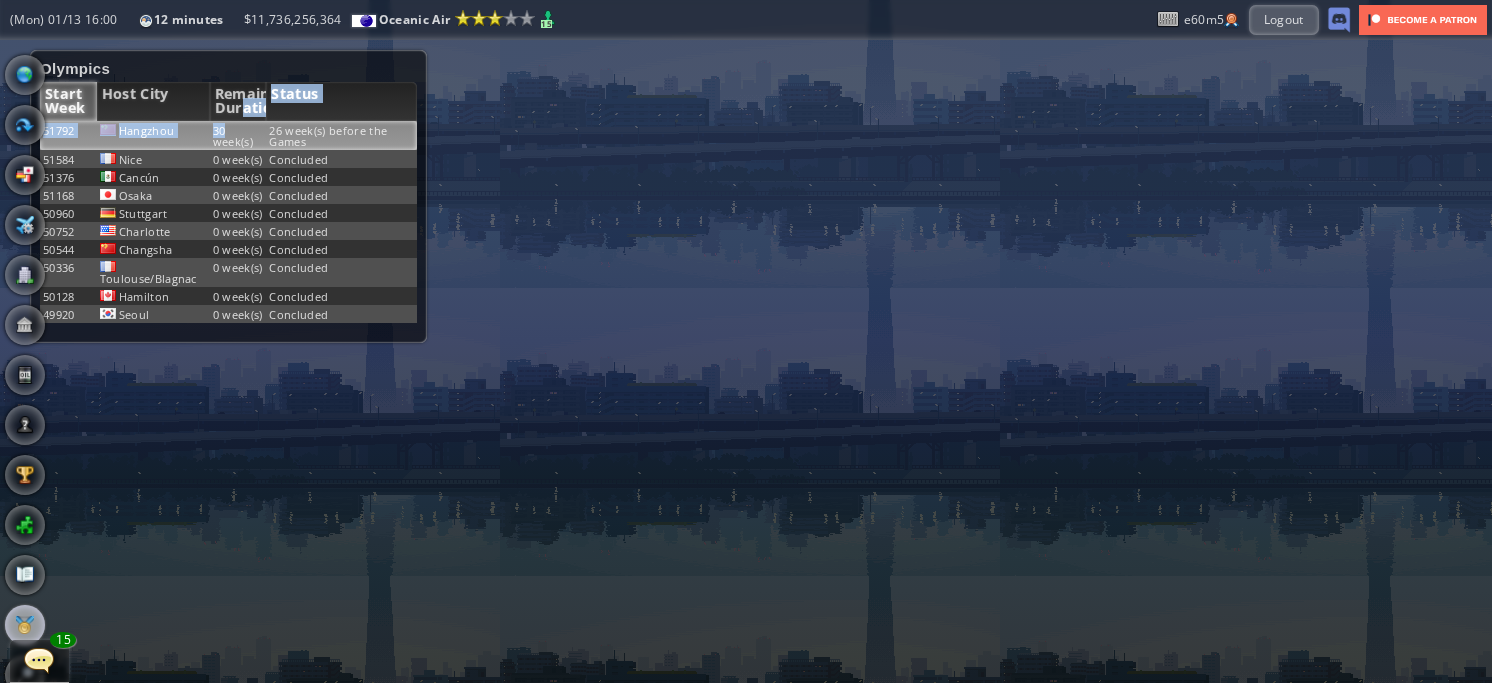 click on "Olympics
Start Week
Host City
Remaining Duration
Status
51792 Hangzhou 30 week(s) 26 week(s) before the Games 51584 Nice 0 week(s) Concluded 51376 Cancún 0 week(s) Concluded 51168 Osaka 0 week(s) Concluded 50960 Stuttgart 0 week(s) Concluded 50752 Charlotte 0 week(s) Concluded 50544 Changsha 0 week(s) Concluded 50336 Toulouse/Blagnac 0 week(s) Concluded 50128 Hamilton 0 week(s) Concluded 49920 Seoul 0 week(s) Concluded" at bounding box center [228, 196] 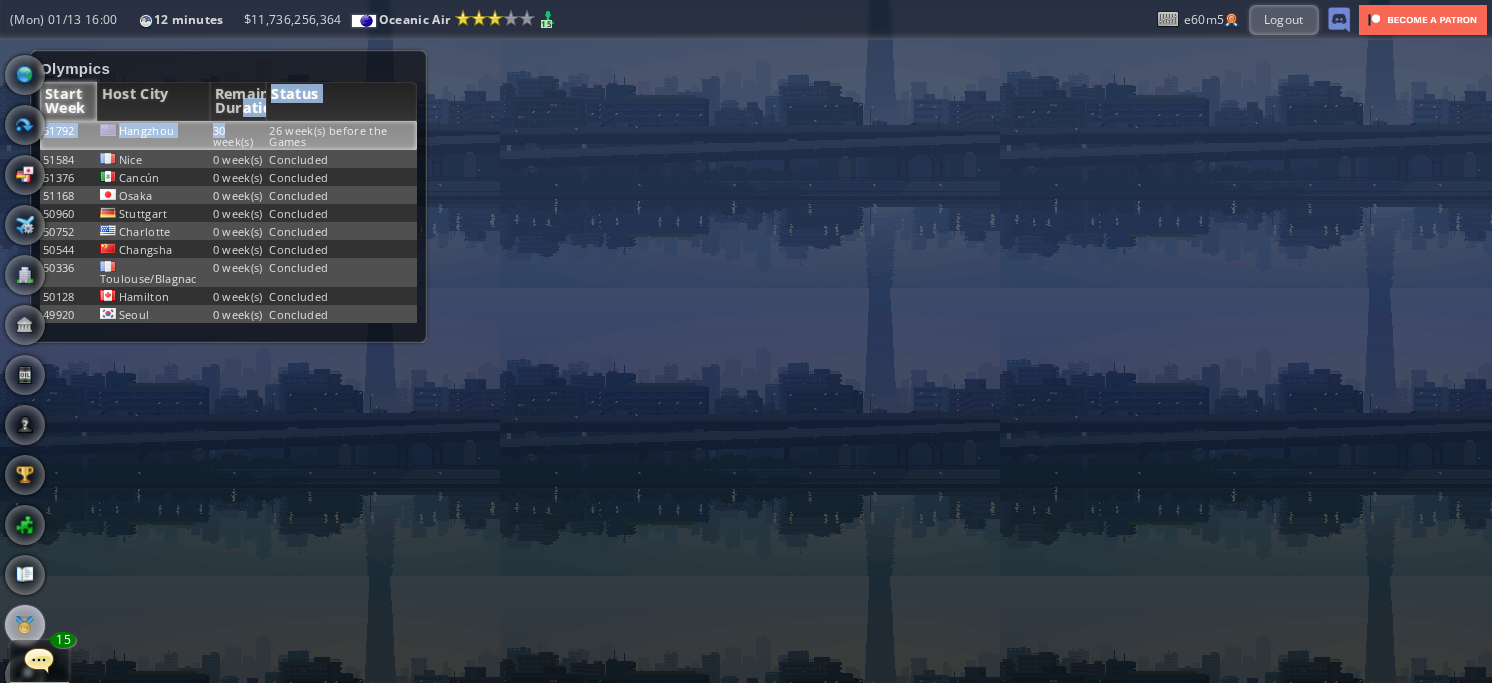 click on "30 week(s)" at bounding box center [238, 135] 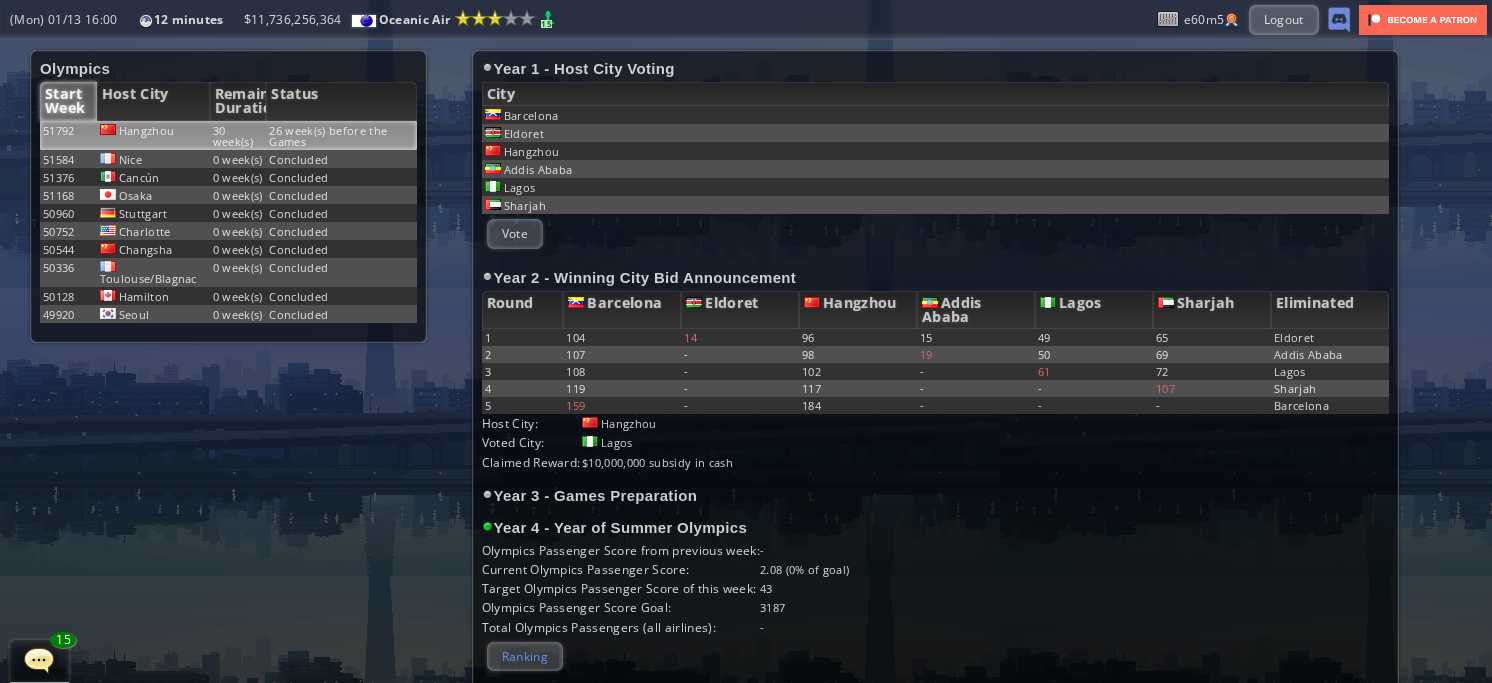click on "Ranking" at bounding box center [525, 656] 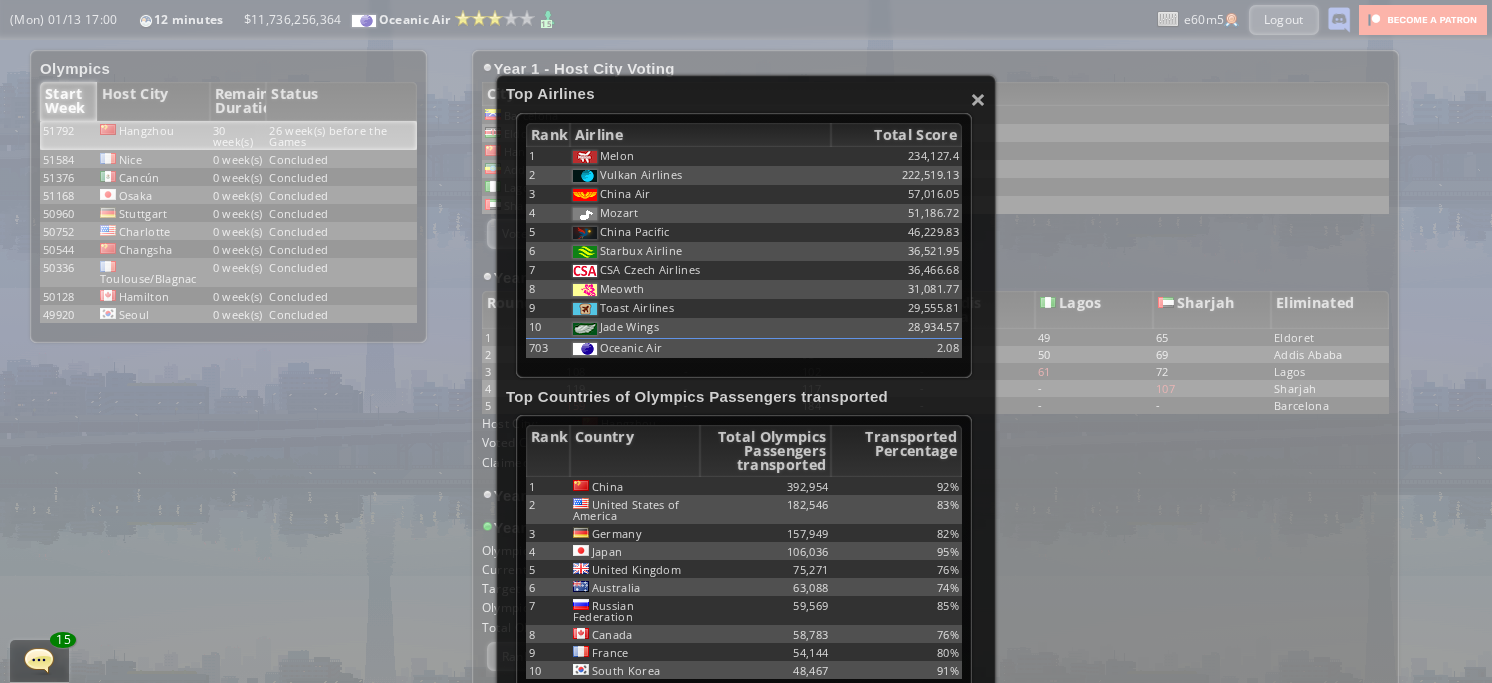 click on "Rank
Airline
Total Score
1 Melon 234,127.4 2 Vulkan Airlines 222,519.13 3 China Air 57,016.05 4 Mozart 51,186.72 5 China Pacific 46,229.83 6 Starbux Airline 36,521.95 7 CSA Czech Airlines 36,466.68 8 Meowth 31,081.77 9 Toast Airlines 29,555.81 10 Jade Wings 28,934.57 703 Oceanic Air 2.08" at bounding box center (744, 245) 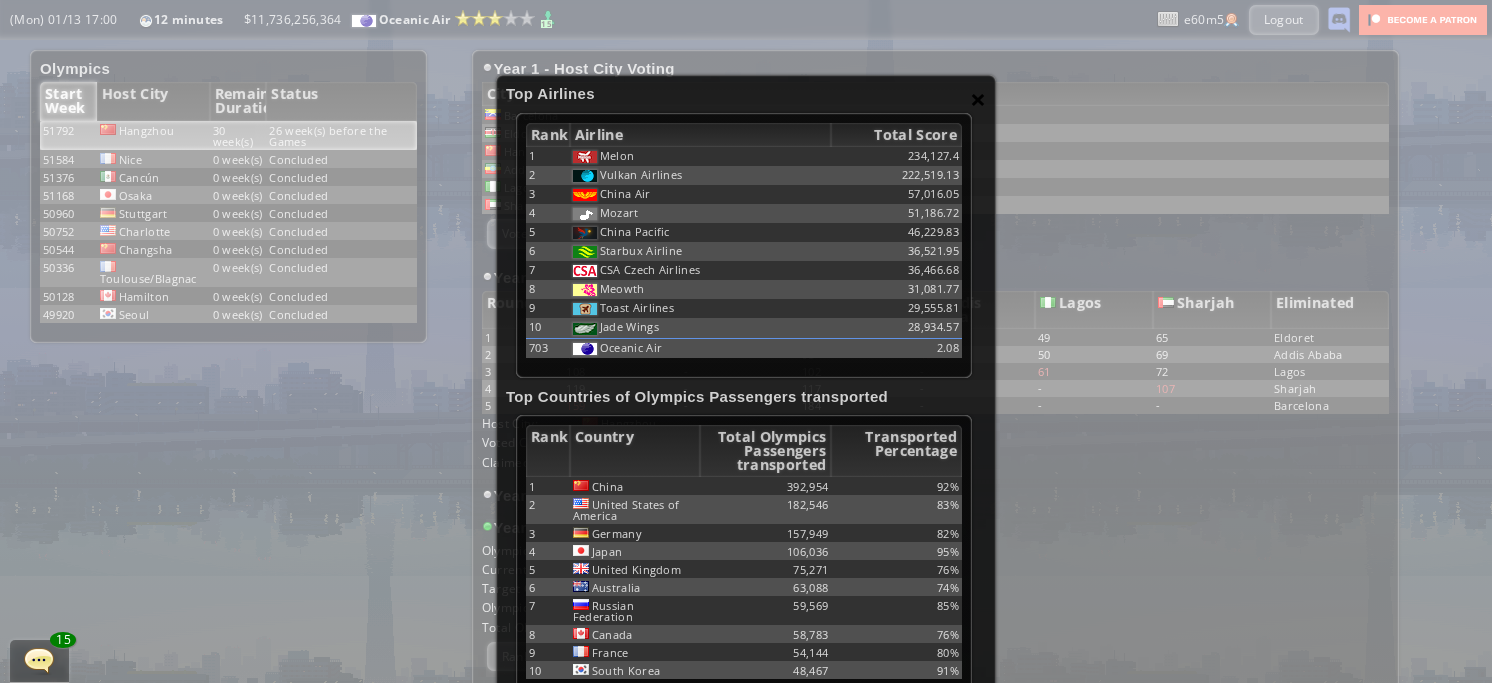 click on "×" at bounding box center (978, 99) 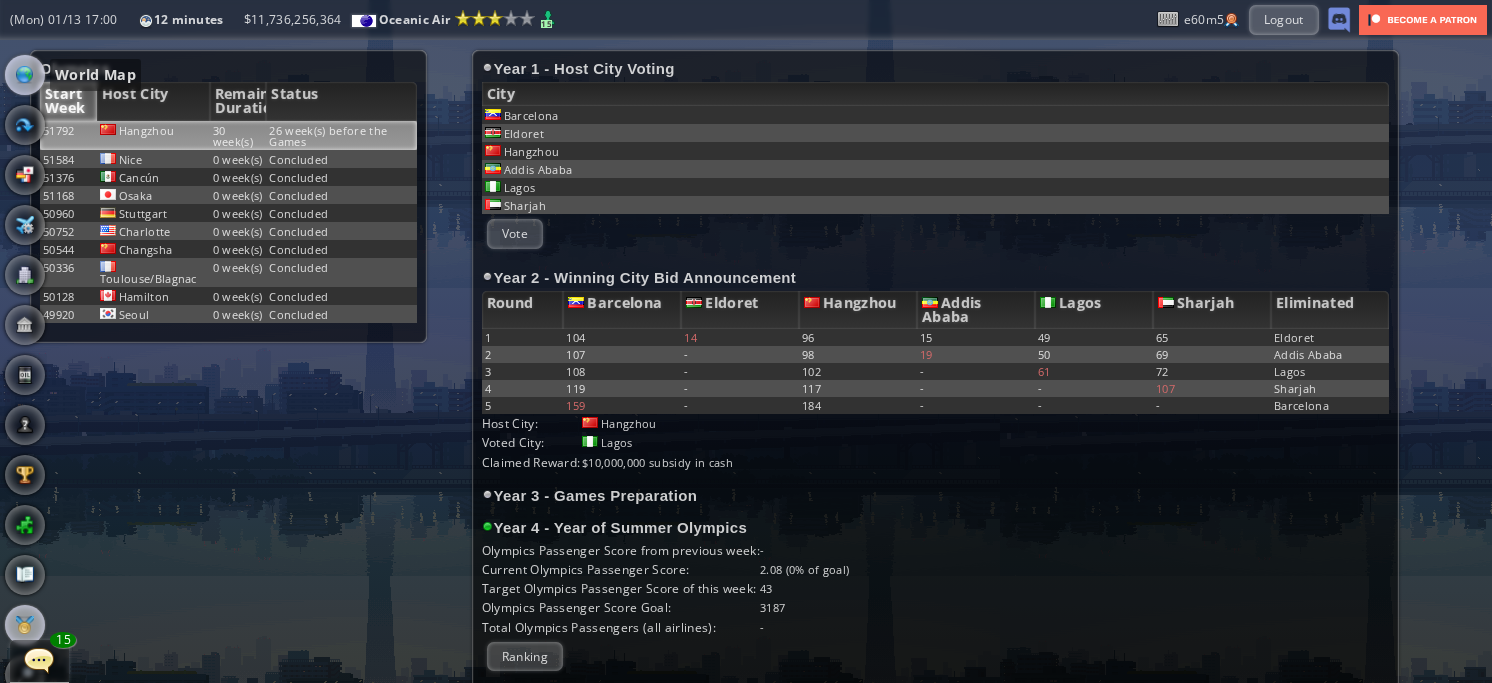 click at bounding box center [25, 75] 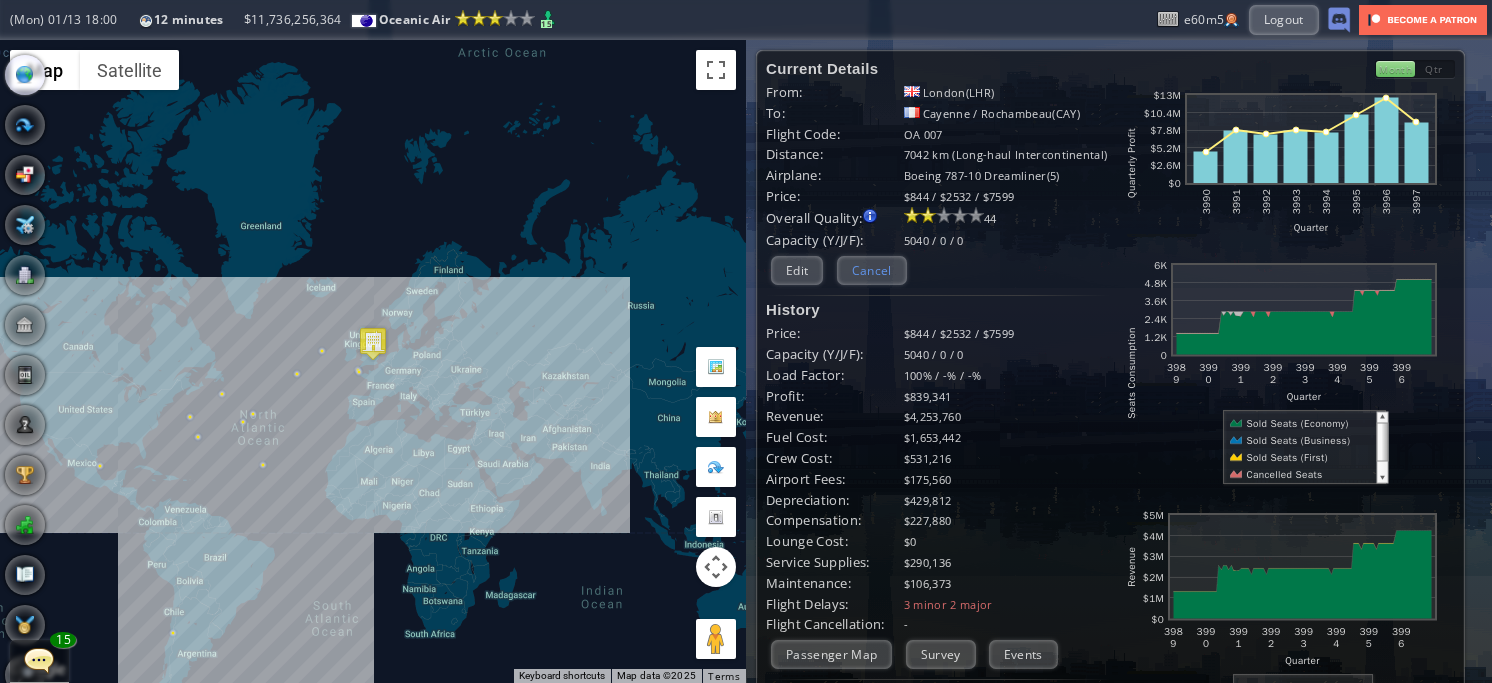 click on "Cancel" at bounding box center (872, 270) 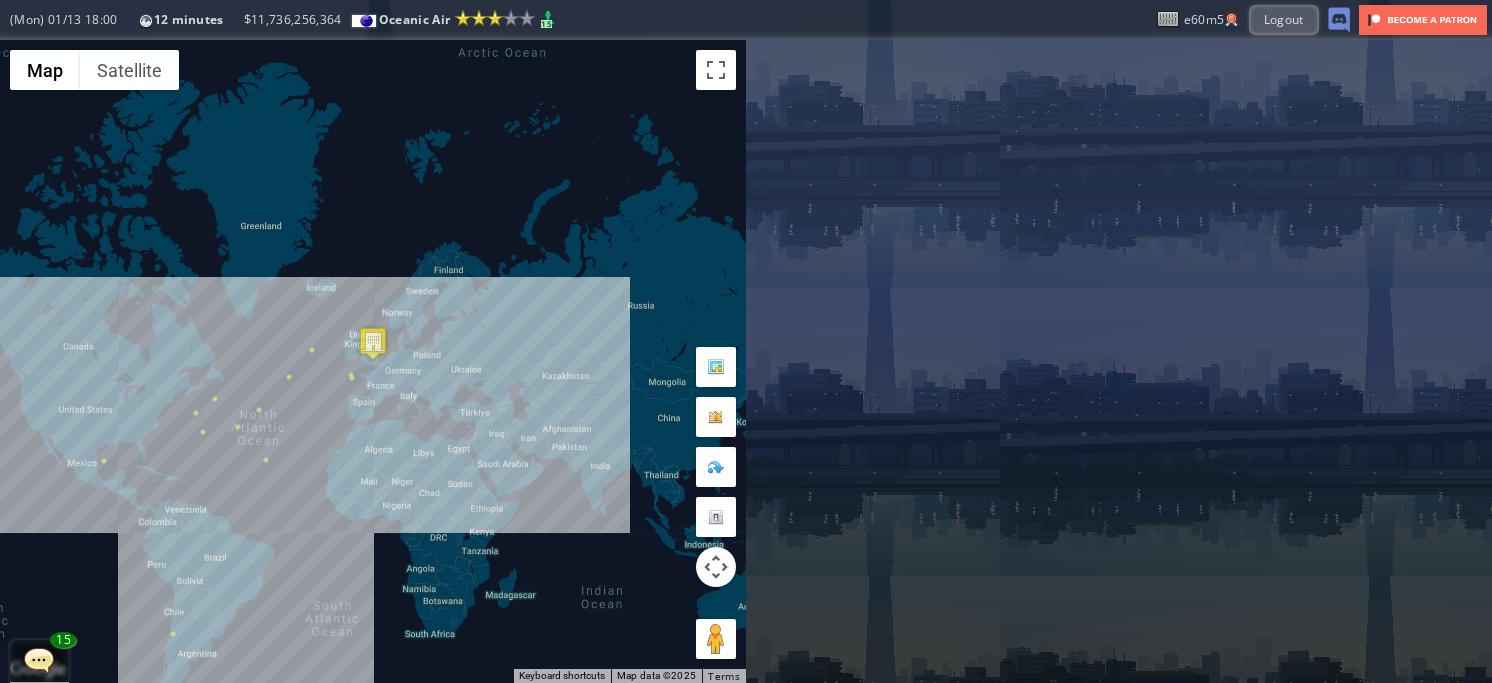 click at bounding box center [373, 343] 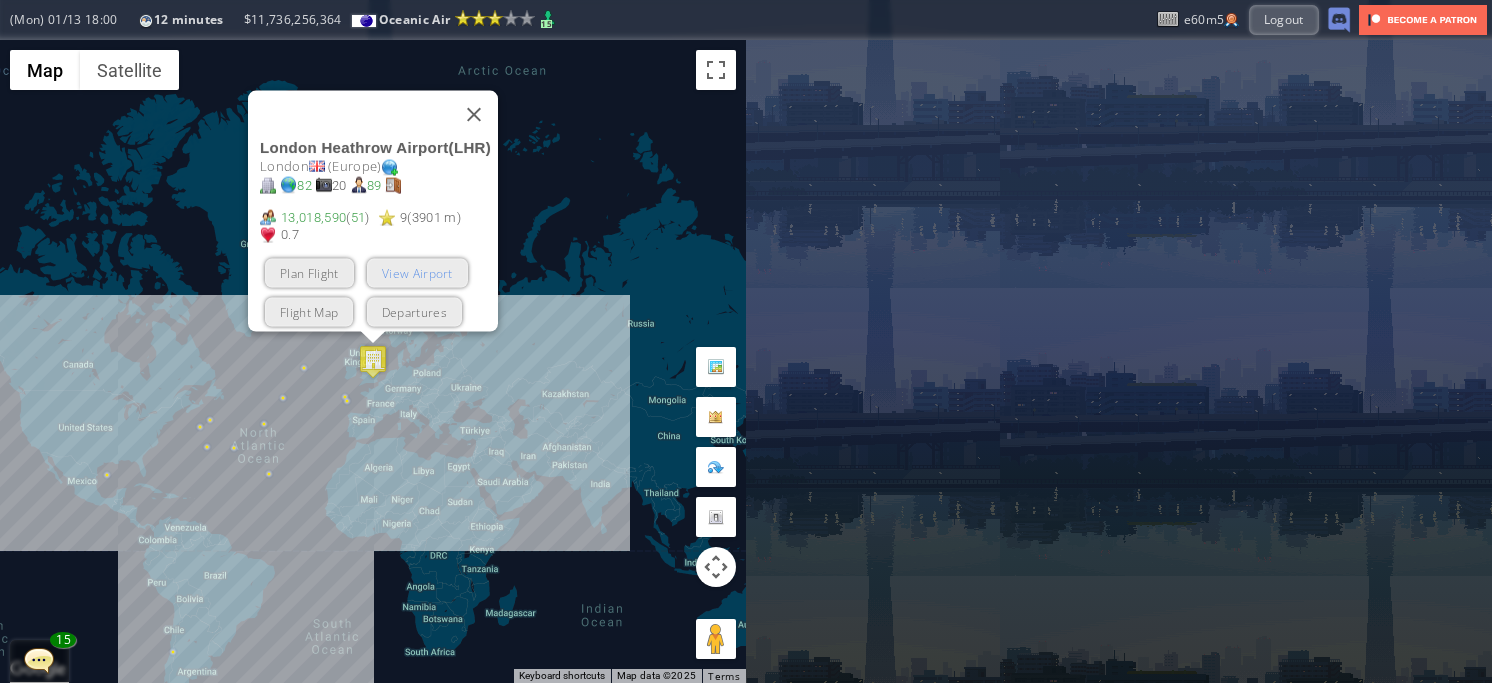 click on "View Airport" at bounding box center (417, 272) 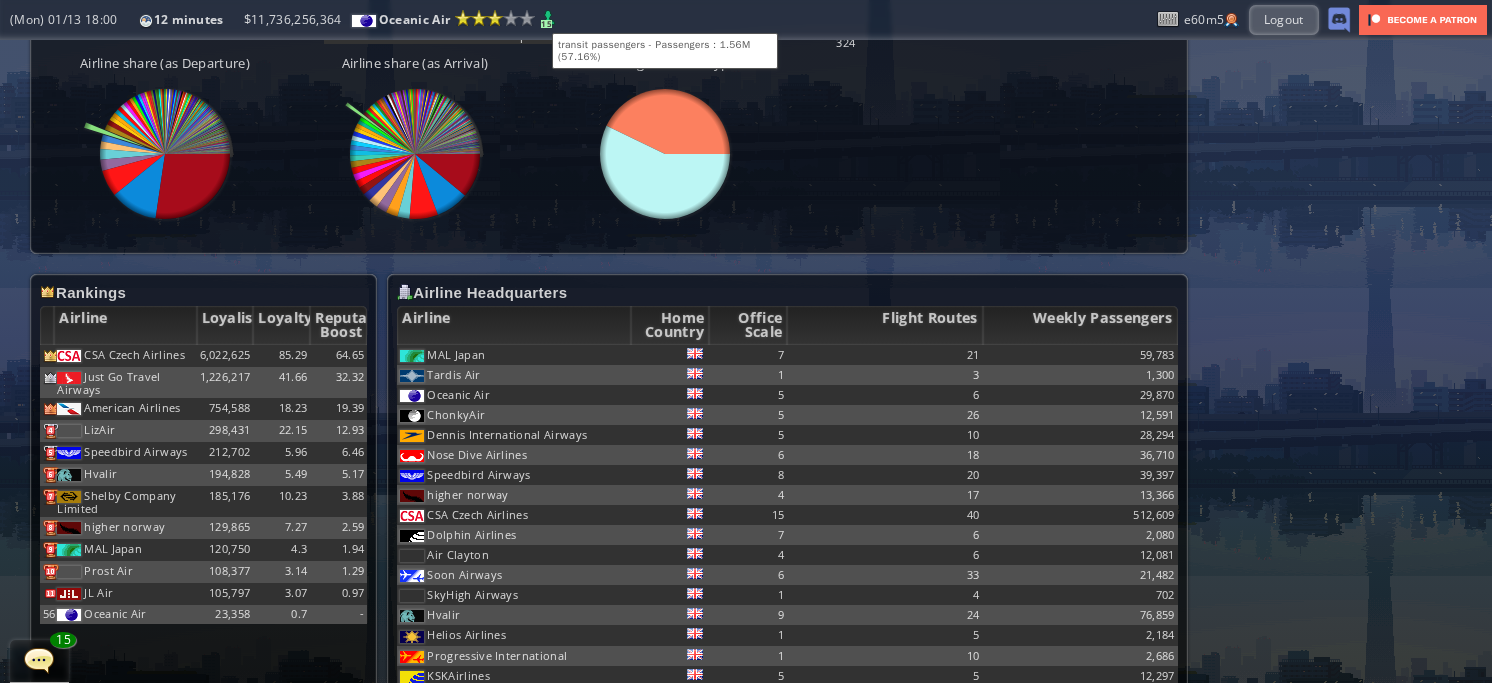 scroll, scrollTop: 967, scrollLeft: 0, axis: vertical 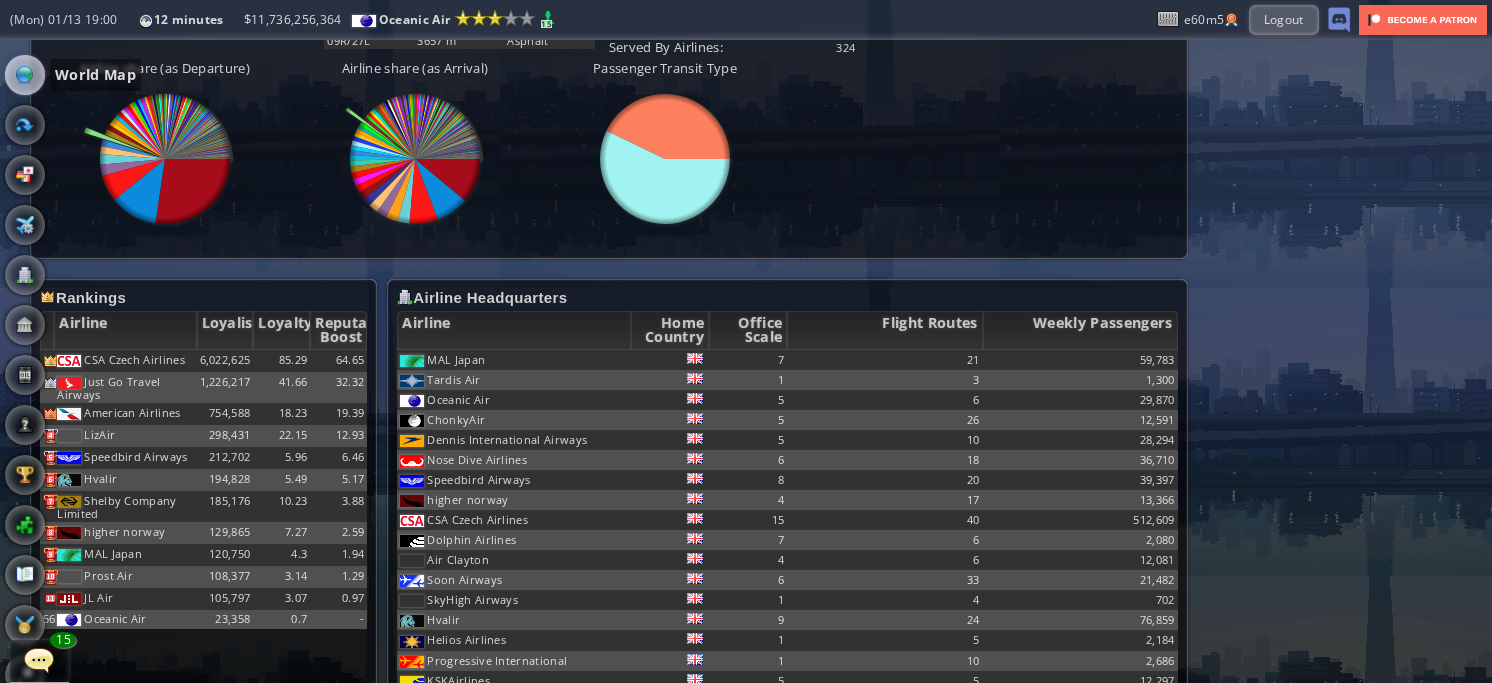 click at bounding box center [25, 75] 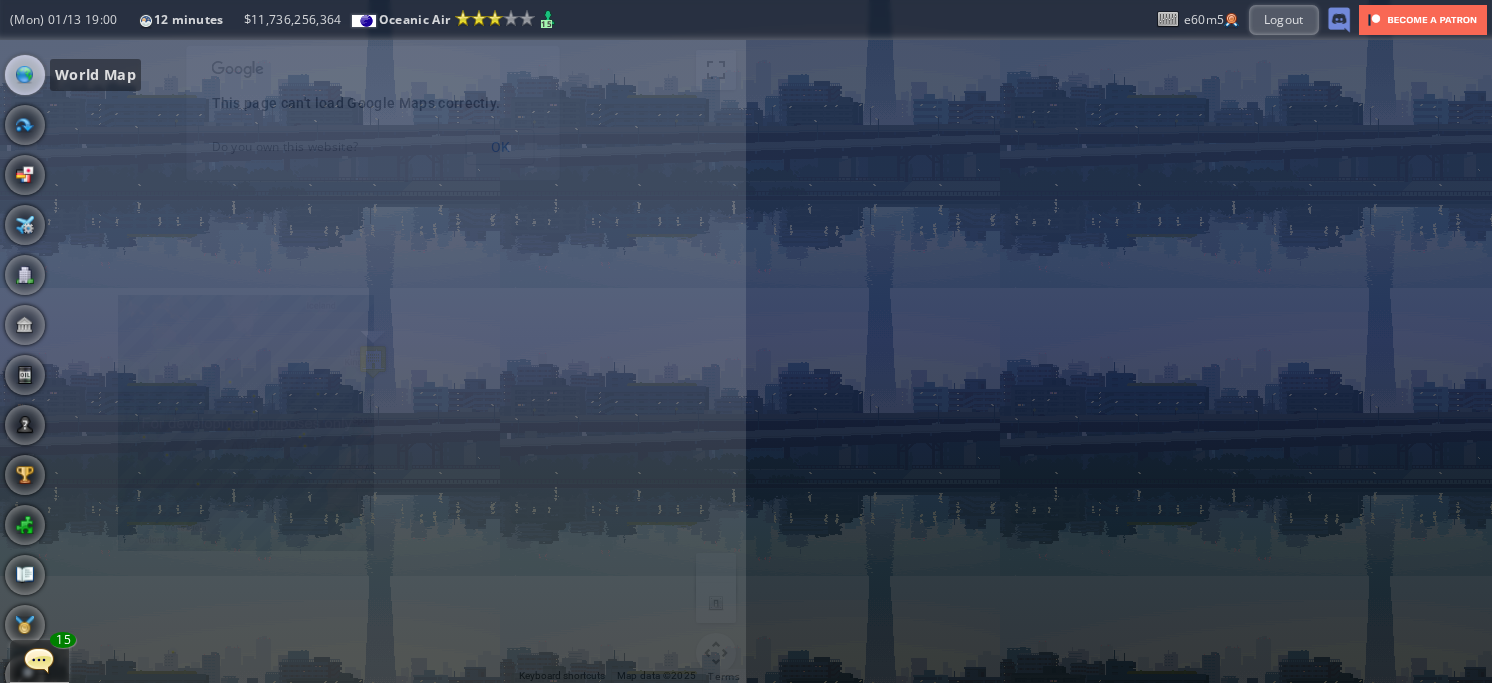scroll, scrollTop: 0, scrollLeft: 0, axis: both 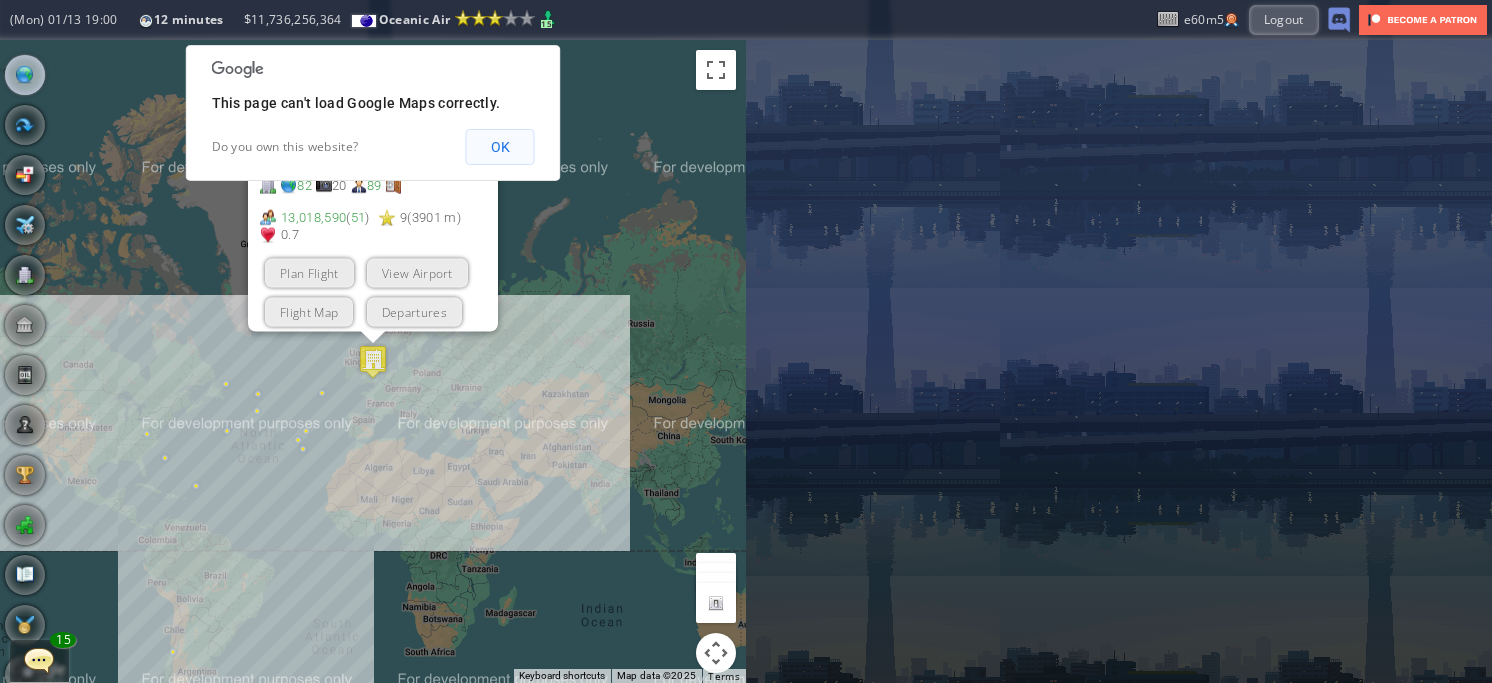 click on "OK" at bounding box center [500, 147] 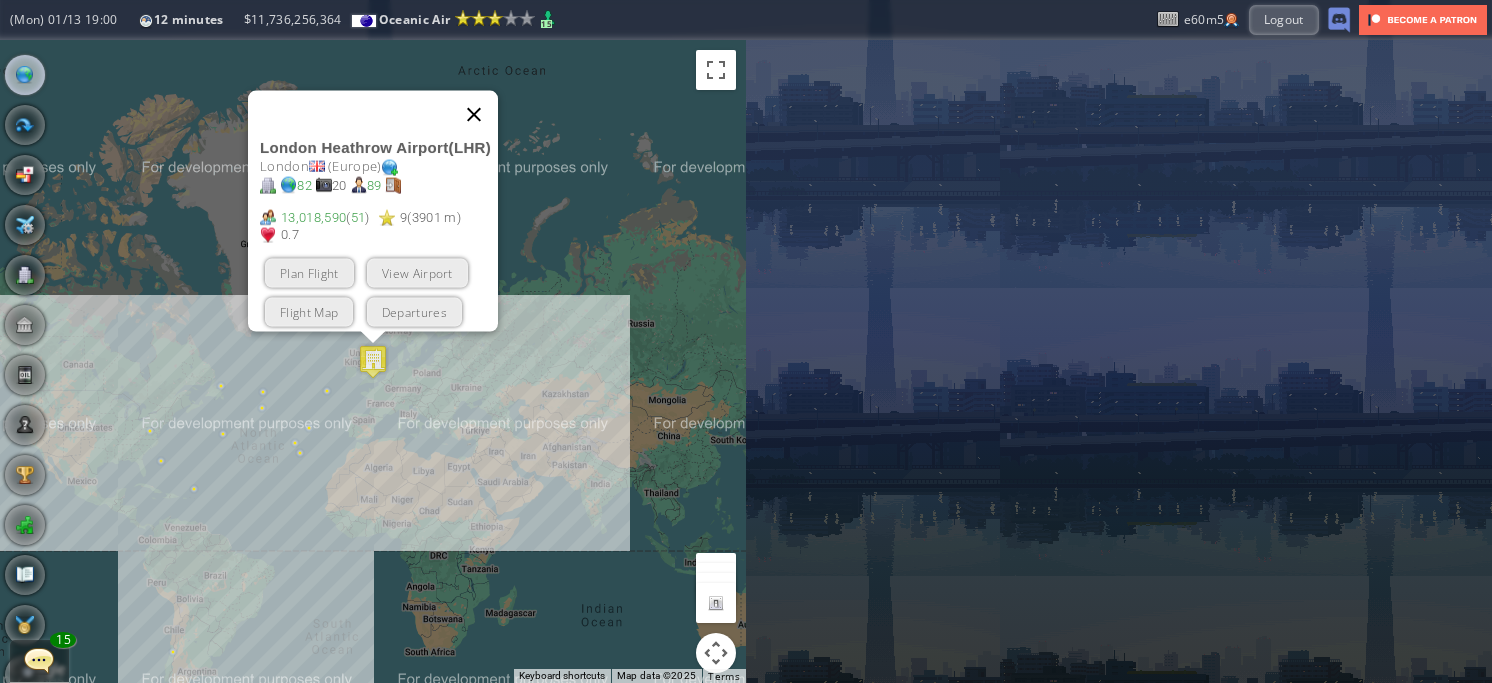 click at bounding box center [474, 114] 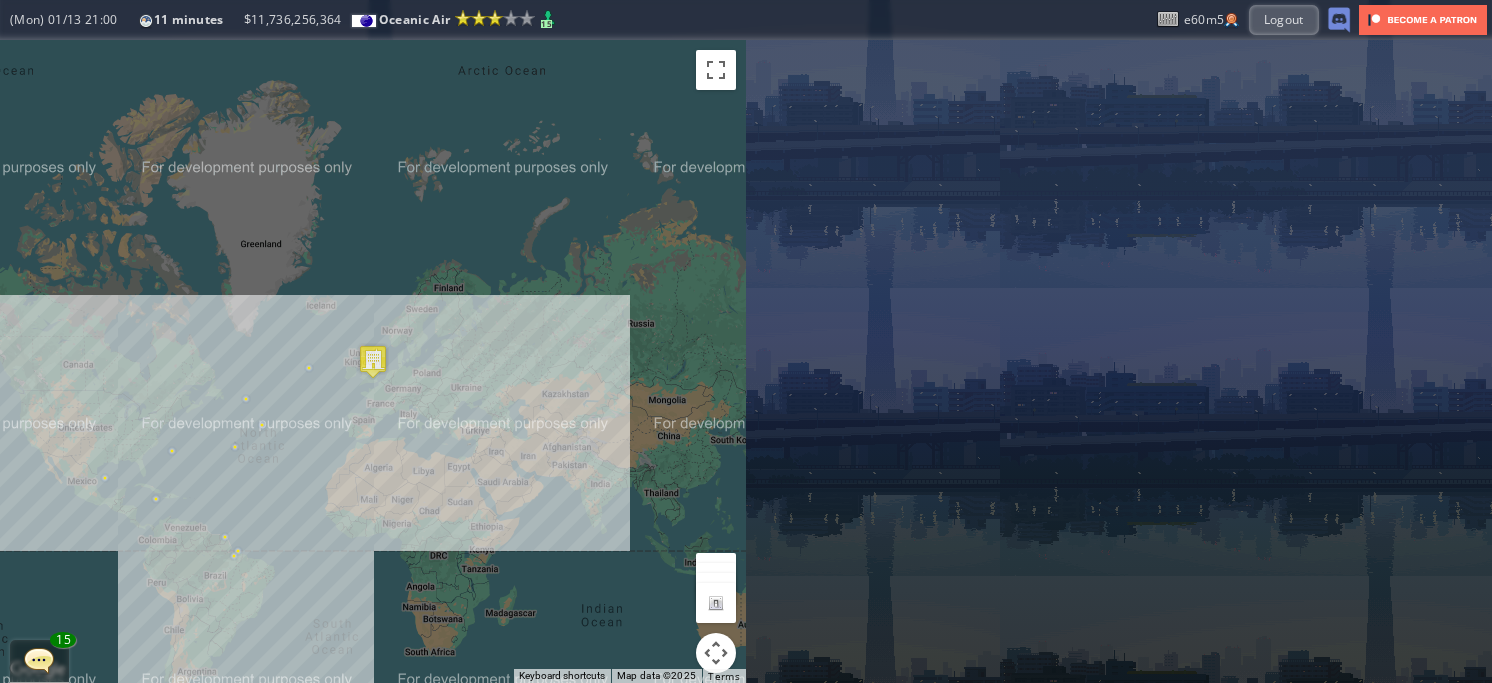 click on "To navigate, press the arrow keys." at bounding box center (373, 361) 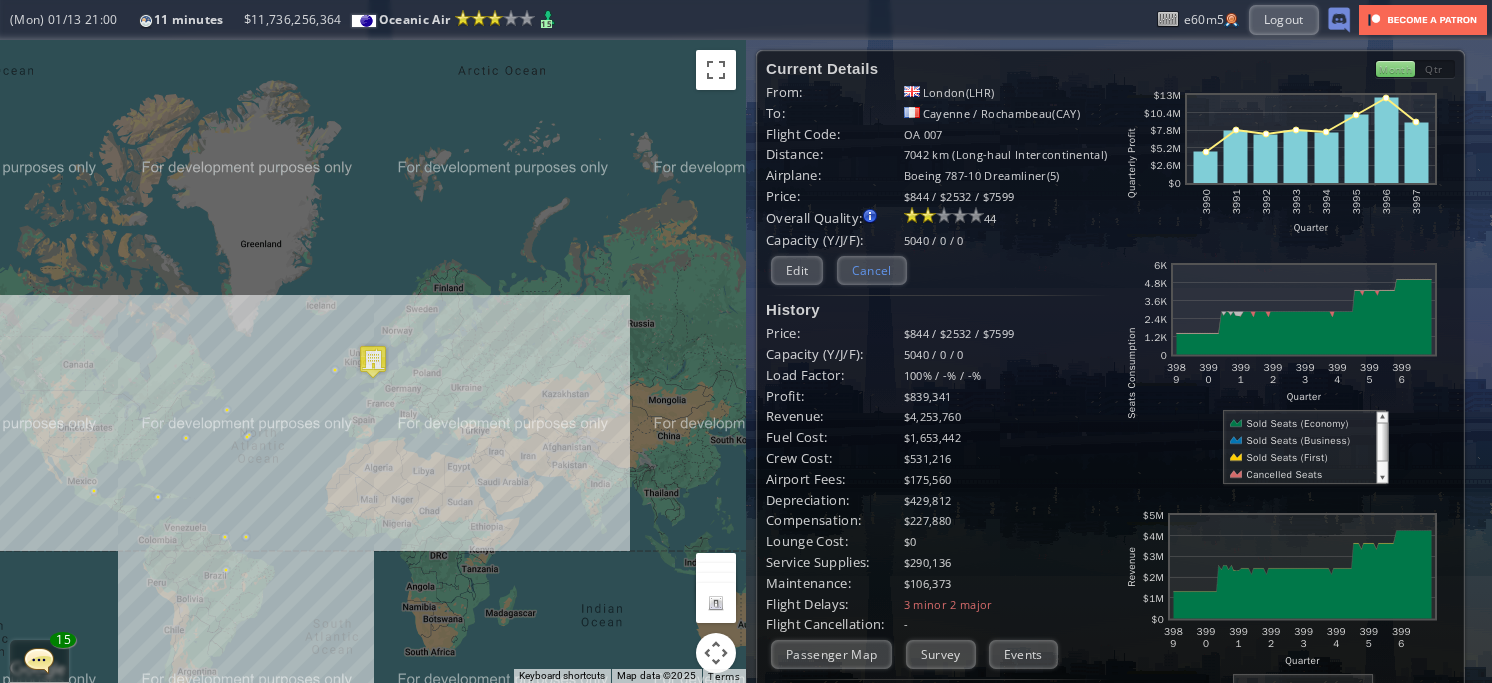 click on "Cancel" at bounding box center (872, 270) 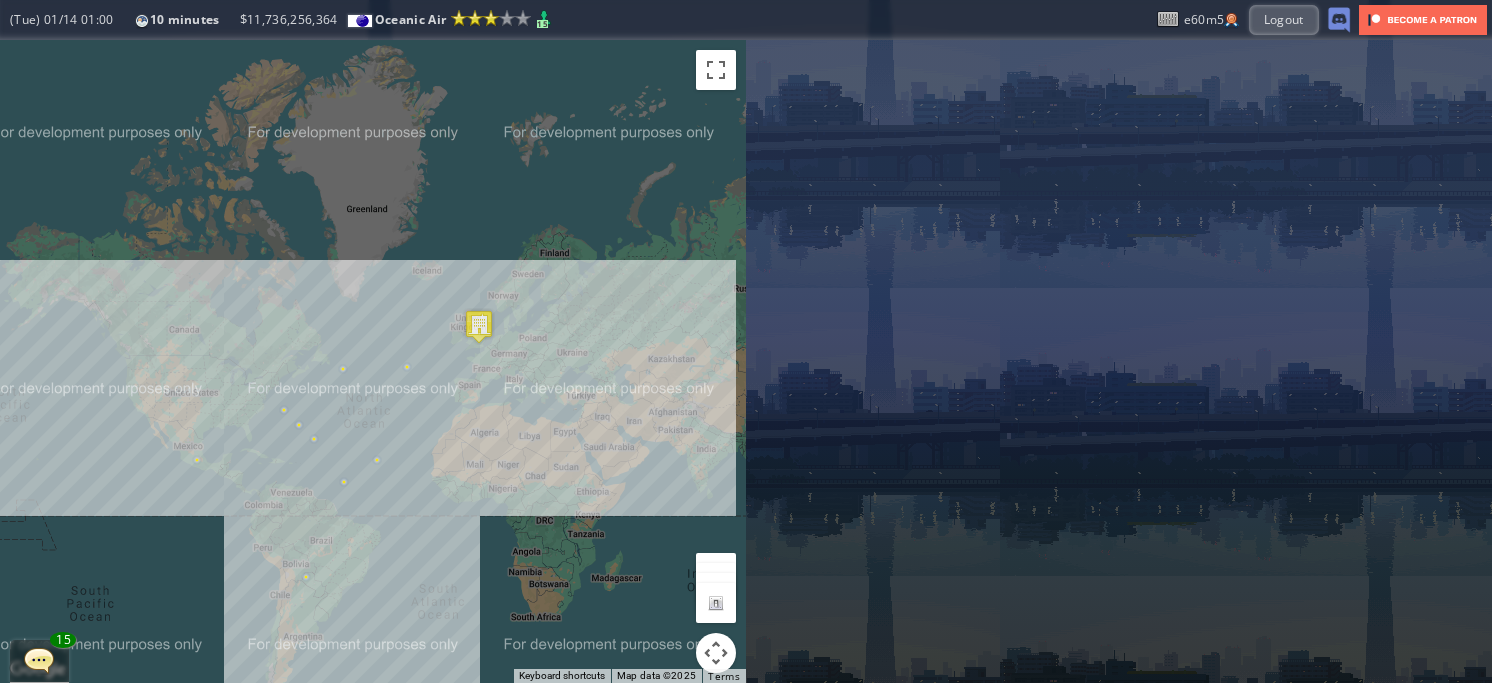 drag, startPoint x: 147, startPoint y: 440, endPoint x: 256, endPoint y: 404, distance: 114.791115 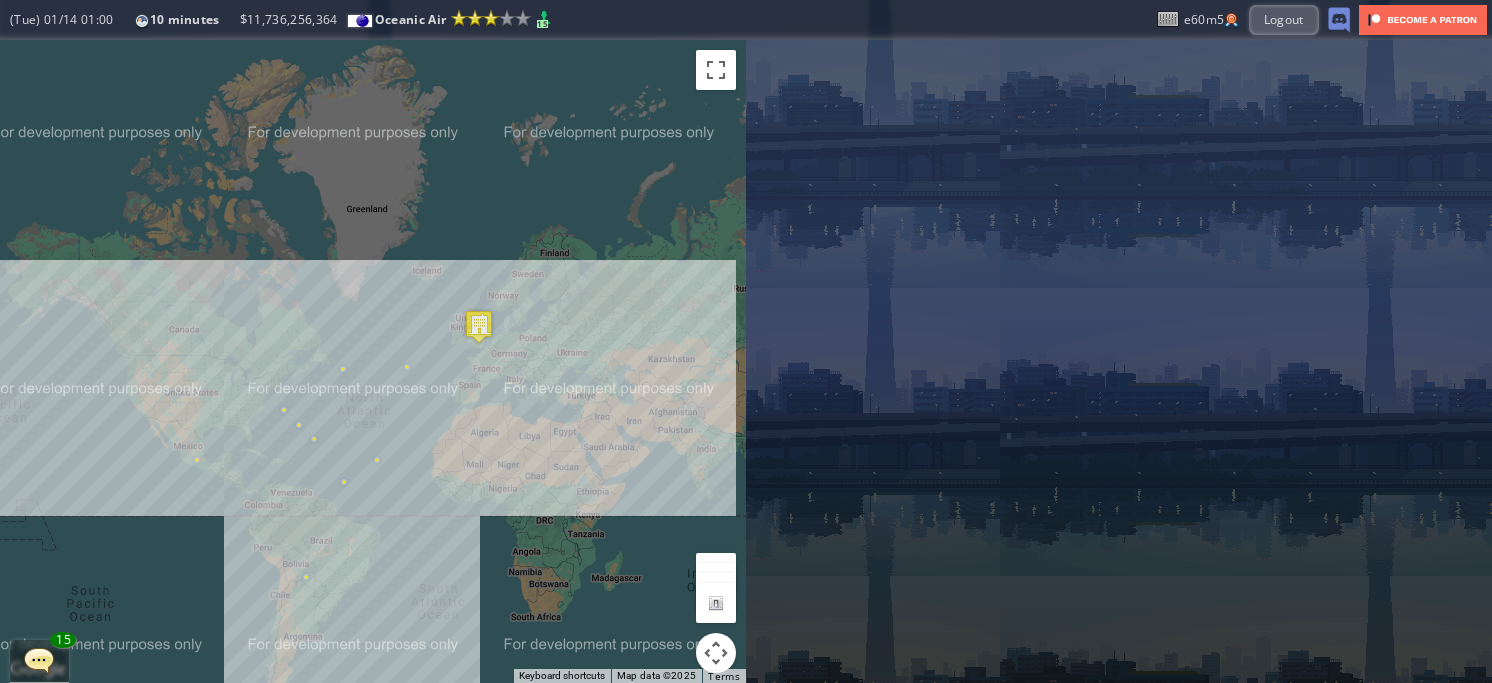 click on "To navigate, press the arrow keys." at bounding box center [373, 361] 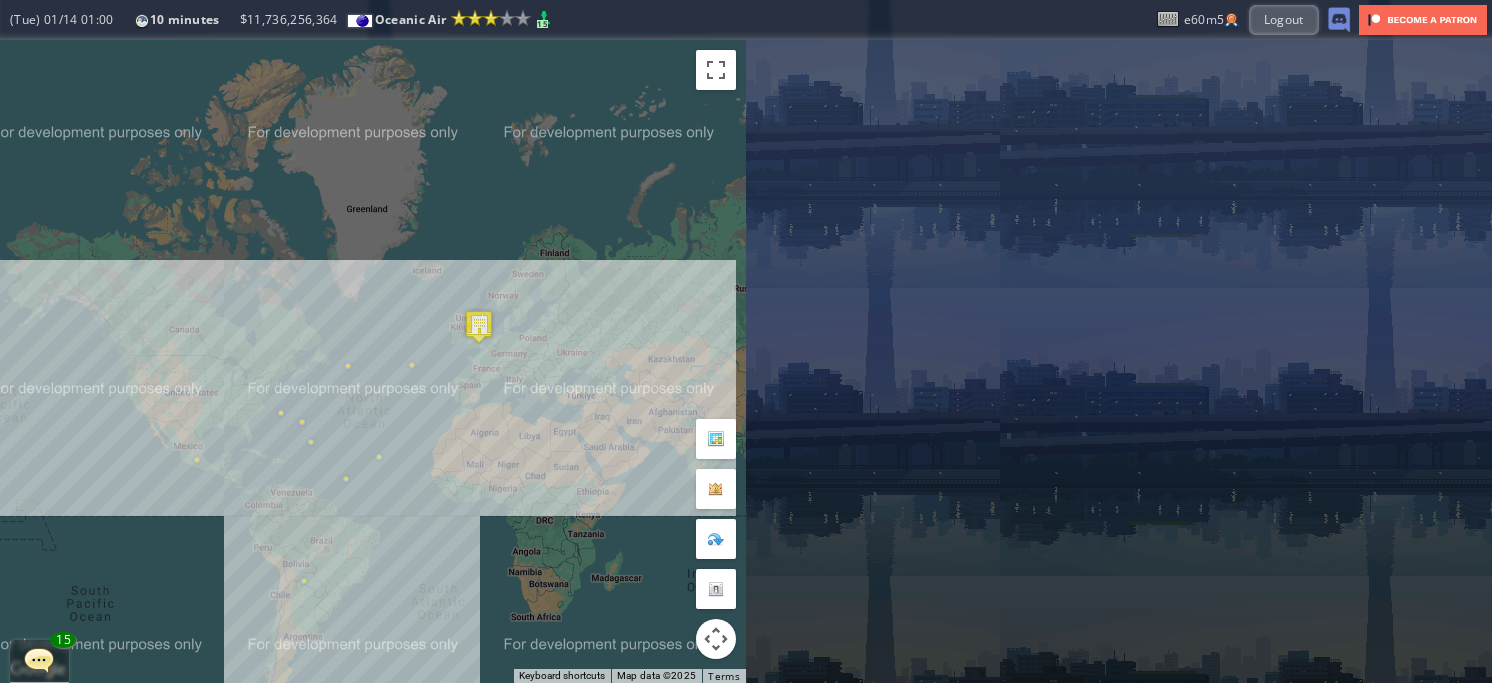 click on "To navigate, press the arrow keys." at bounding box center (373, 361) 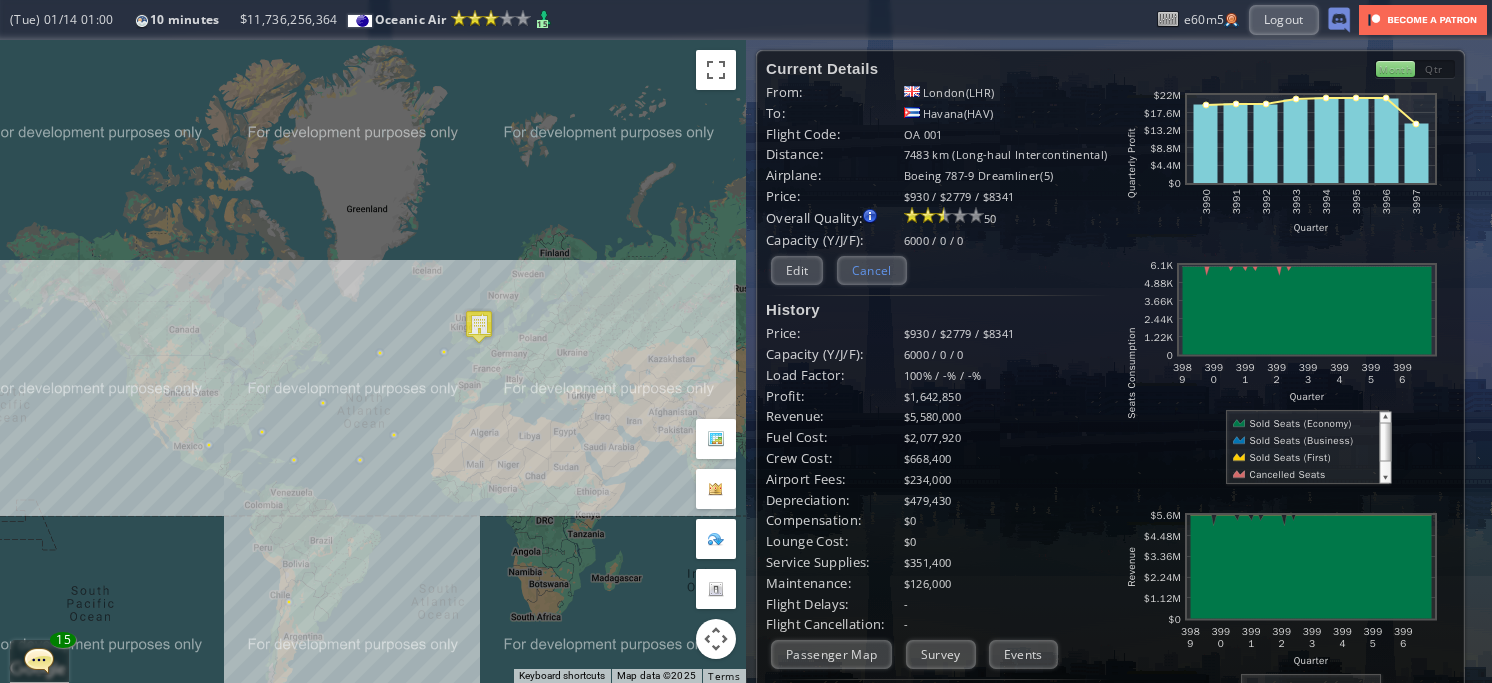 click on "Cancel" at bounding box center (872, 270) 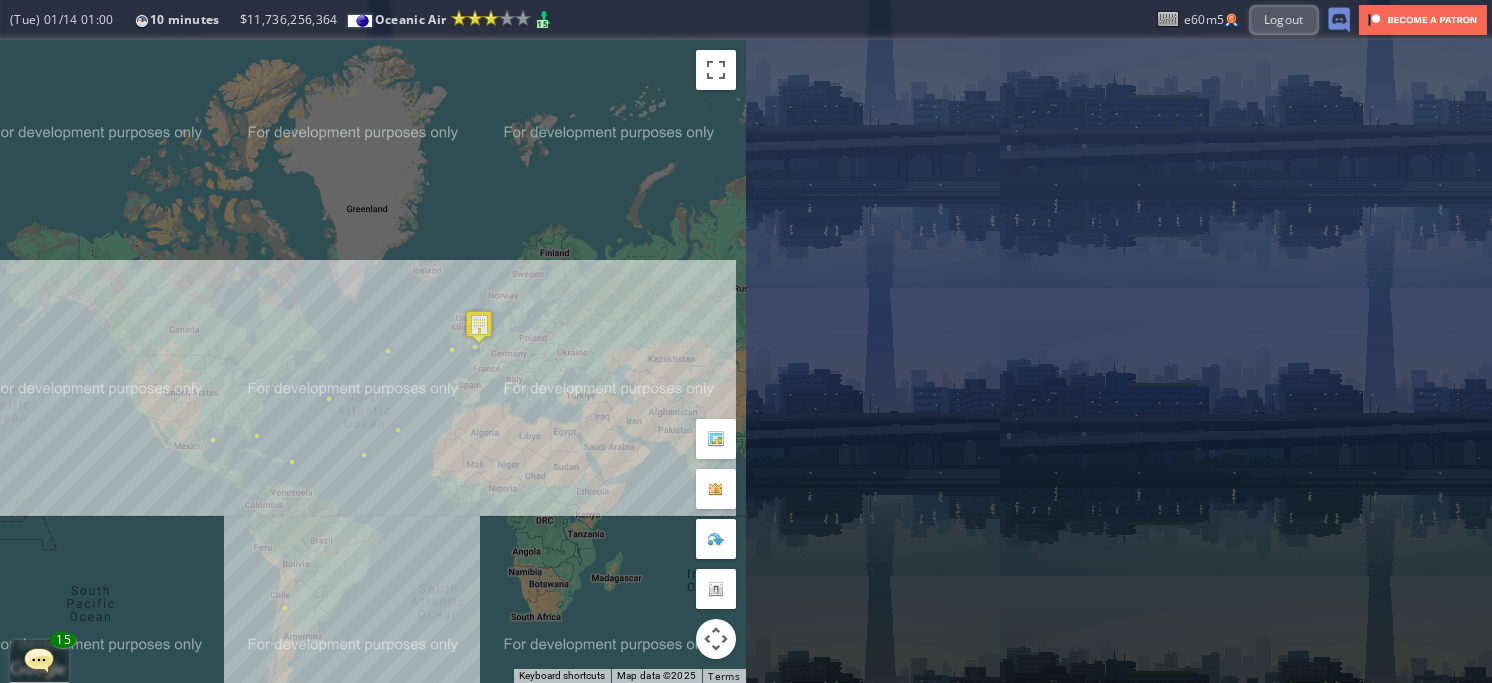 click on "To navigate, press the arrow keys." at bounding box center (373, 361) 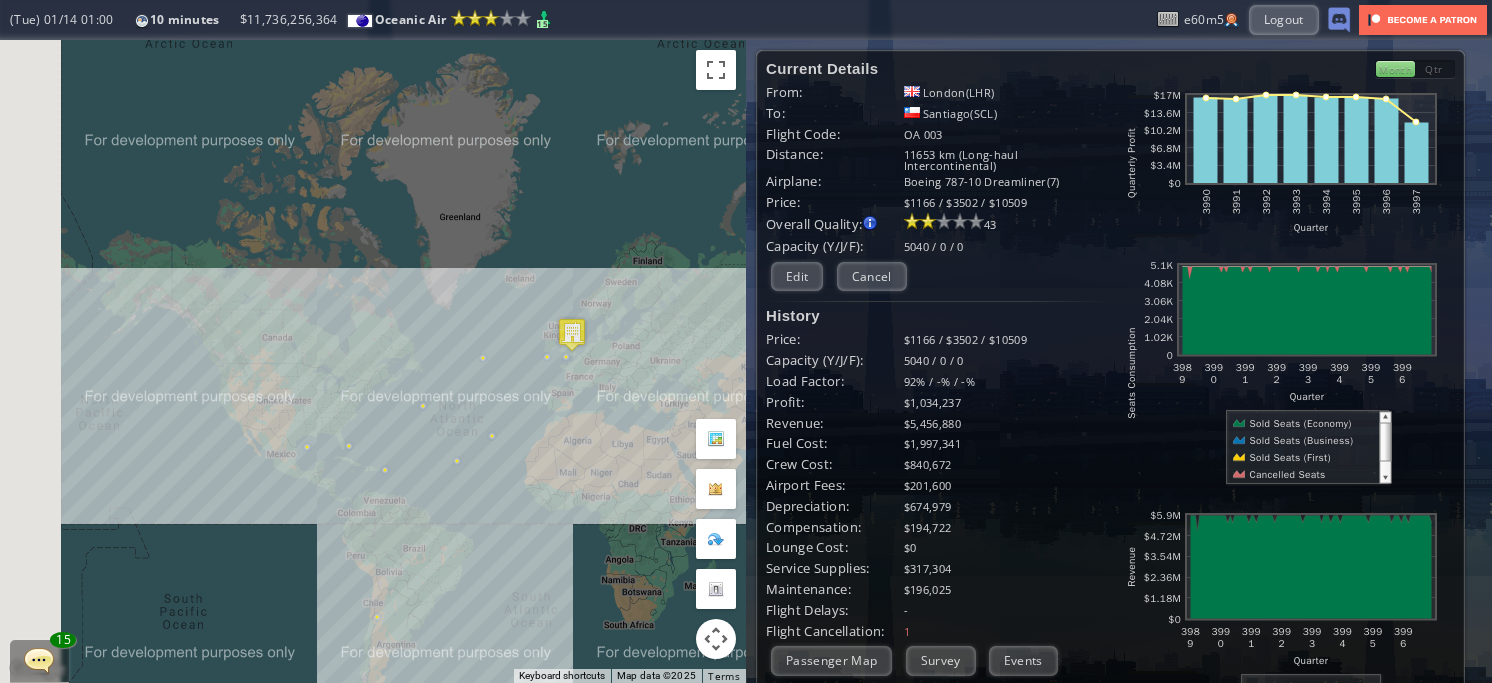 drag, startPoint x: 421, startPoint y: 518, endPoint x: 479, endPoint y: 519, distance: 58.00862 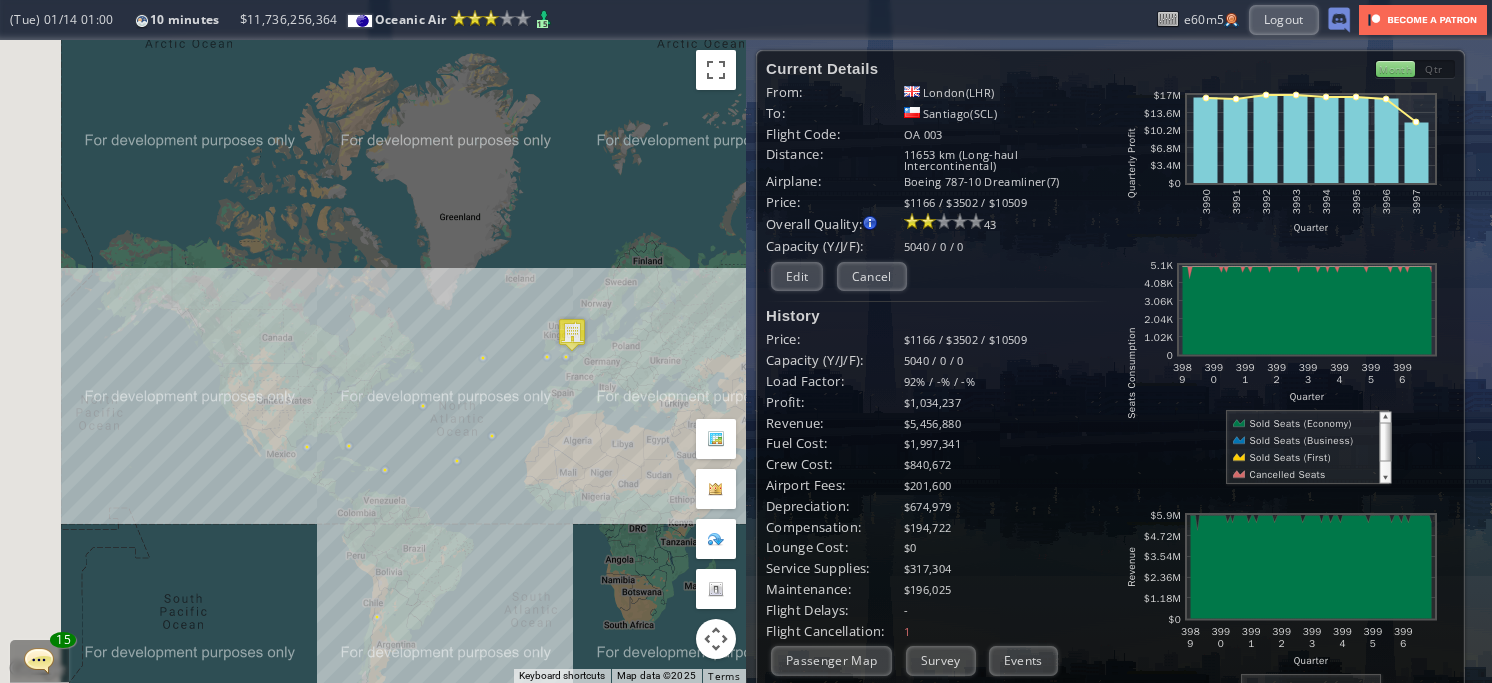click on "To navigate, press the arrow keys." at bounding box center [373, 361] 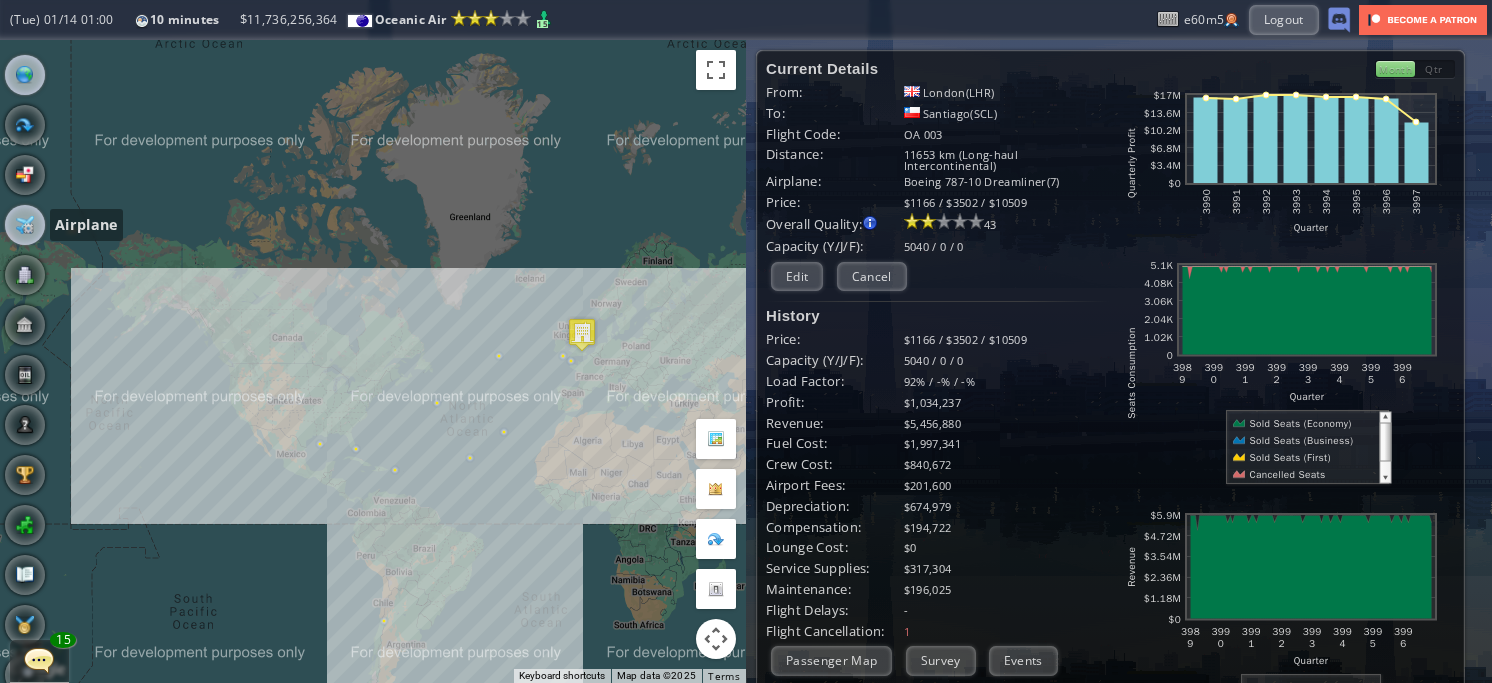 click at bounding box center [25, 225] 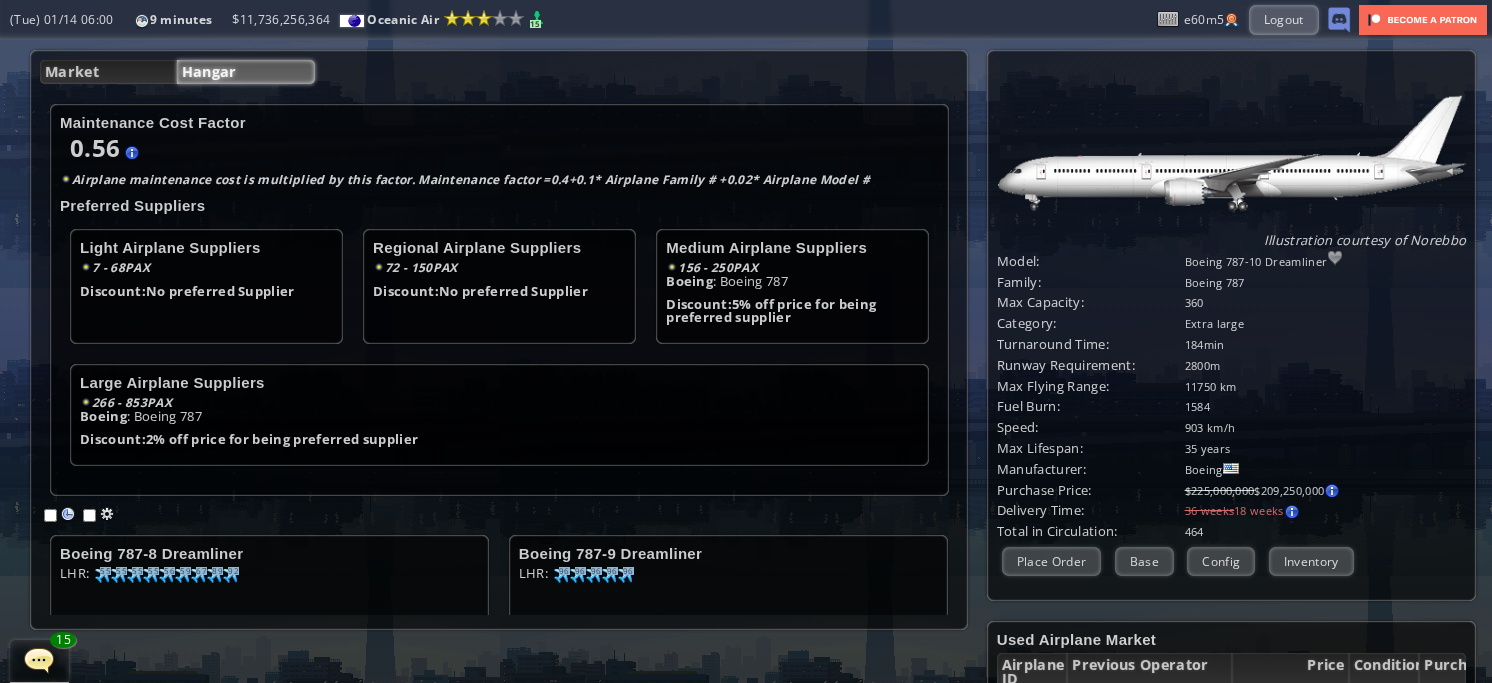 scroll, scrollTop: 206, scrollLeft: 0, axis: vertical 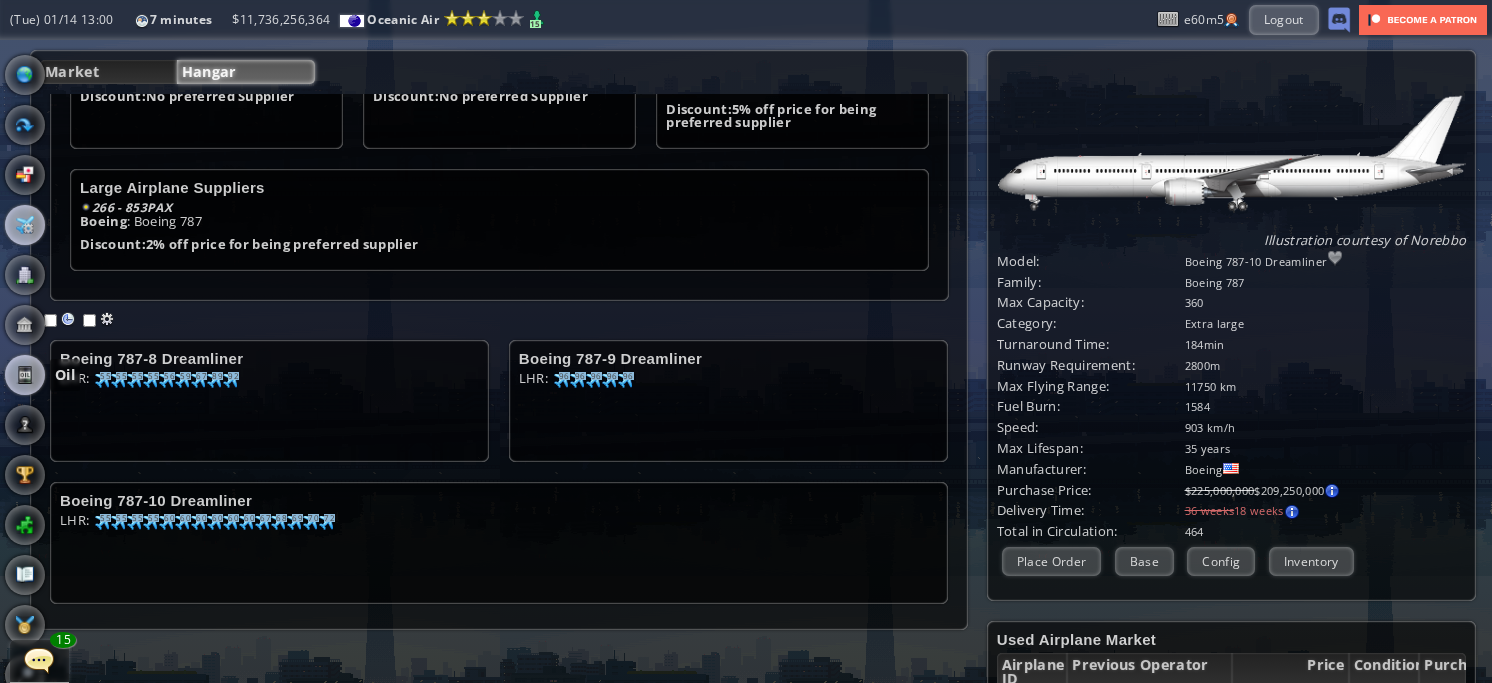 click at bounding box center (25, 375) 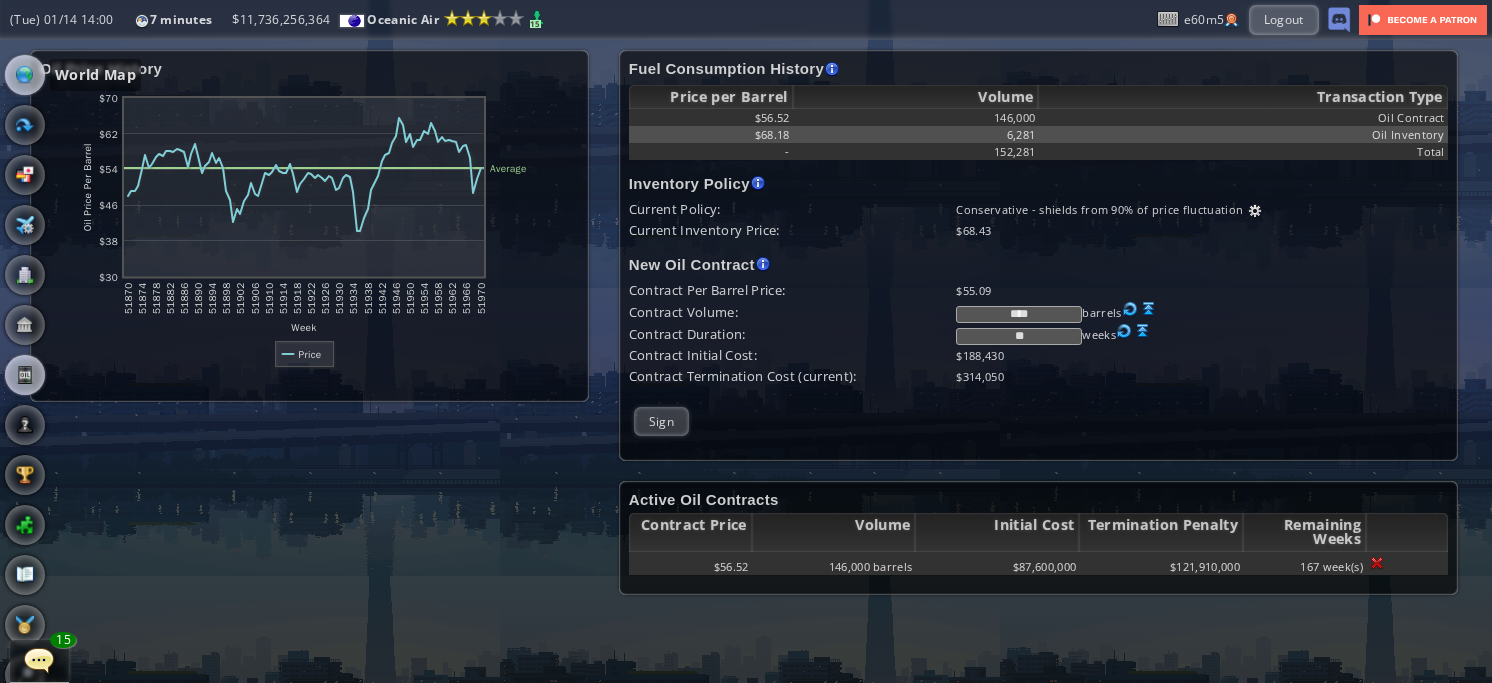 click at bounding box center [25, 75] 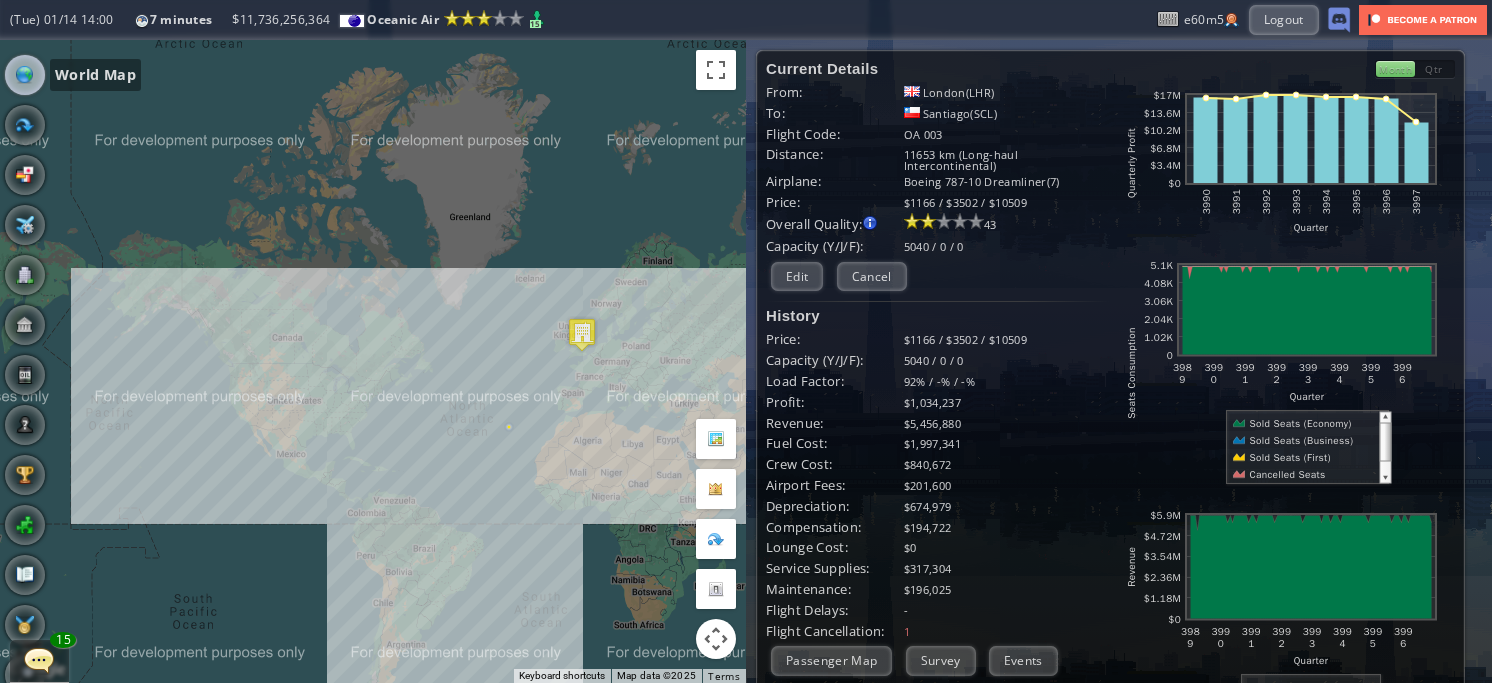 click at bounding box center (25, 75) 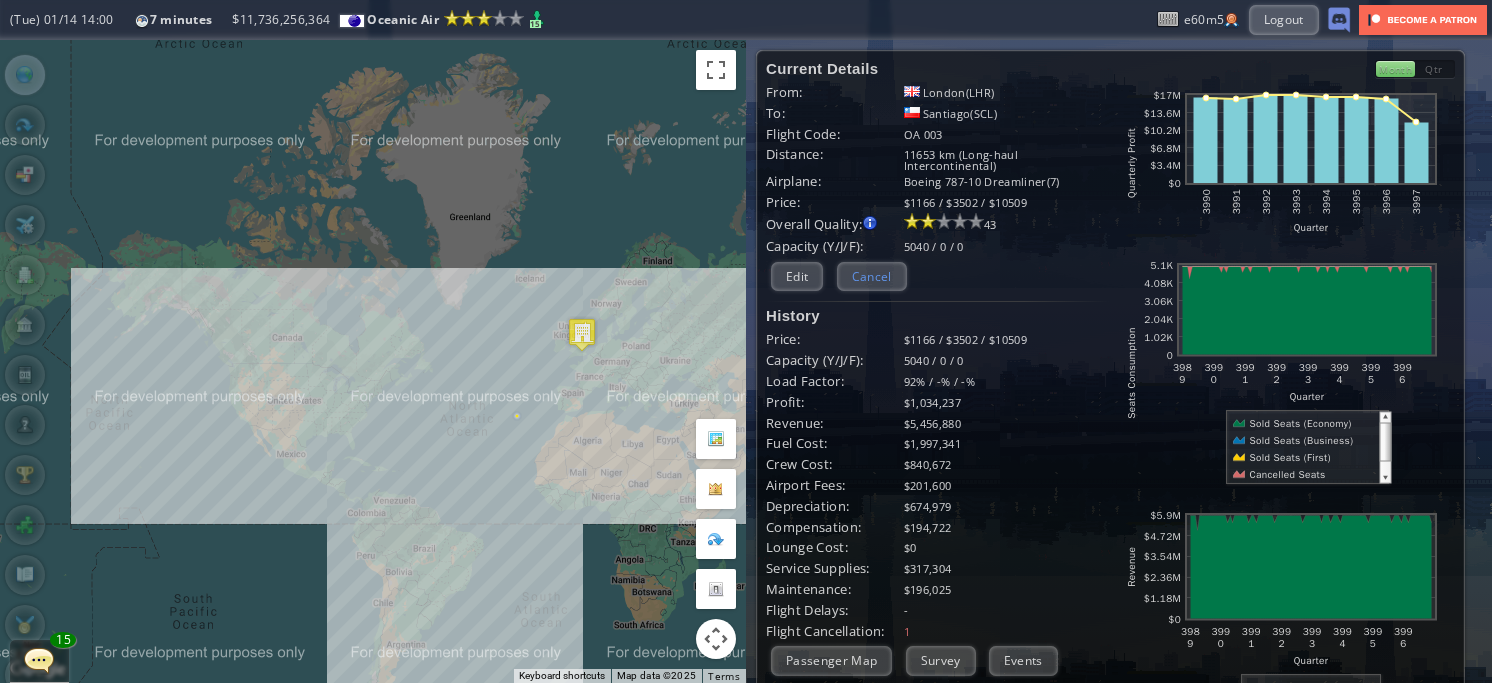 click on "Cancel" at bounding box center (872, 276) 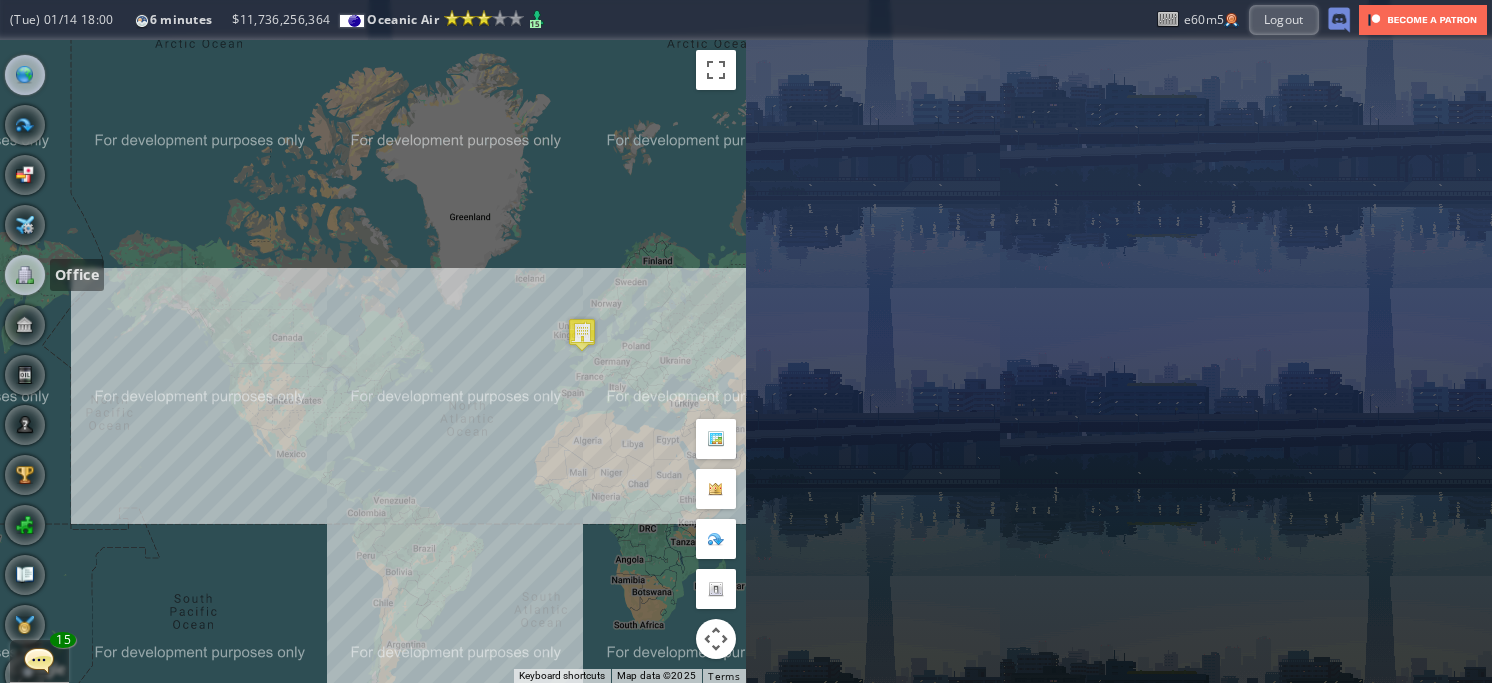 click at bounding box center [25, 275] 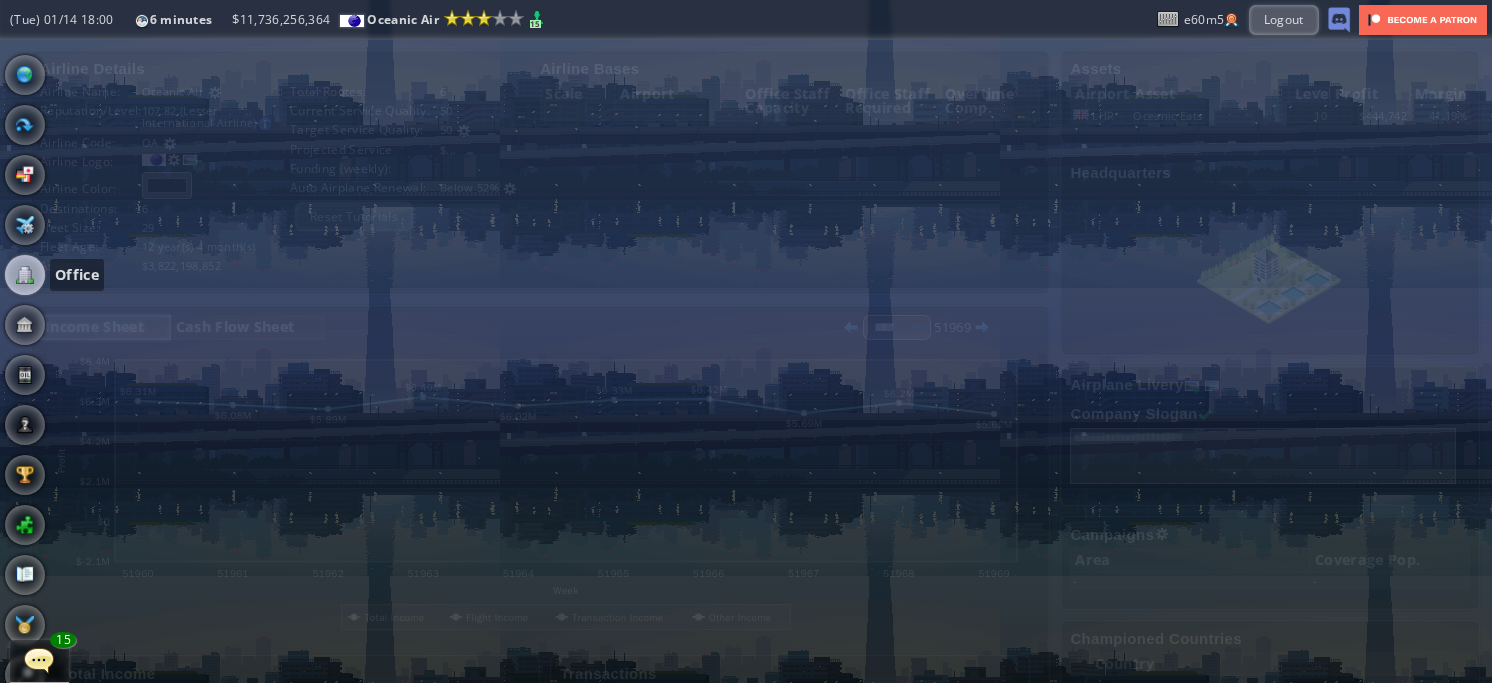scroll, scrollTop: 0, scrollLeft: 0, axis: both 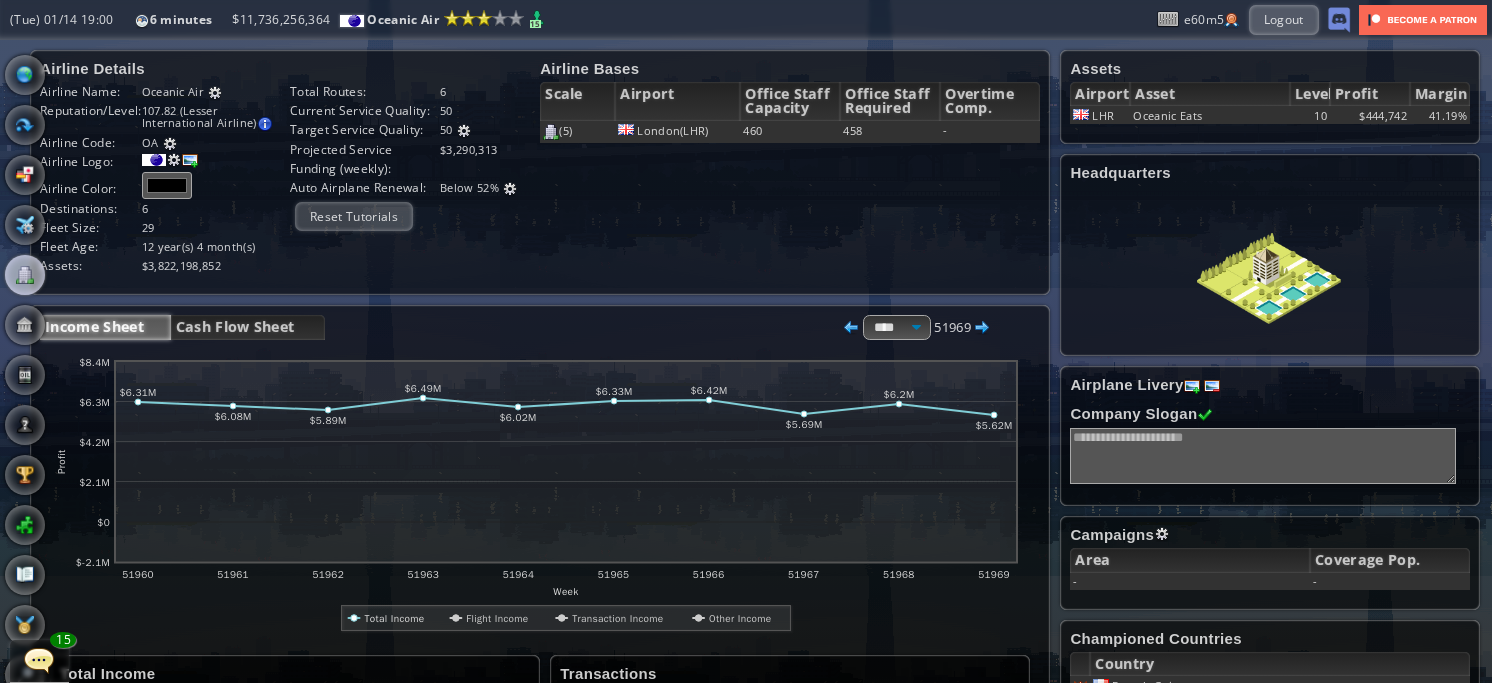 click at bounding box center (510, 189) 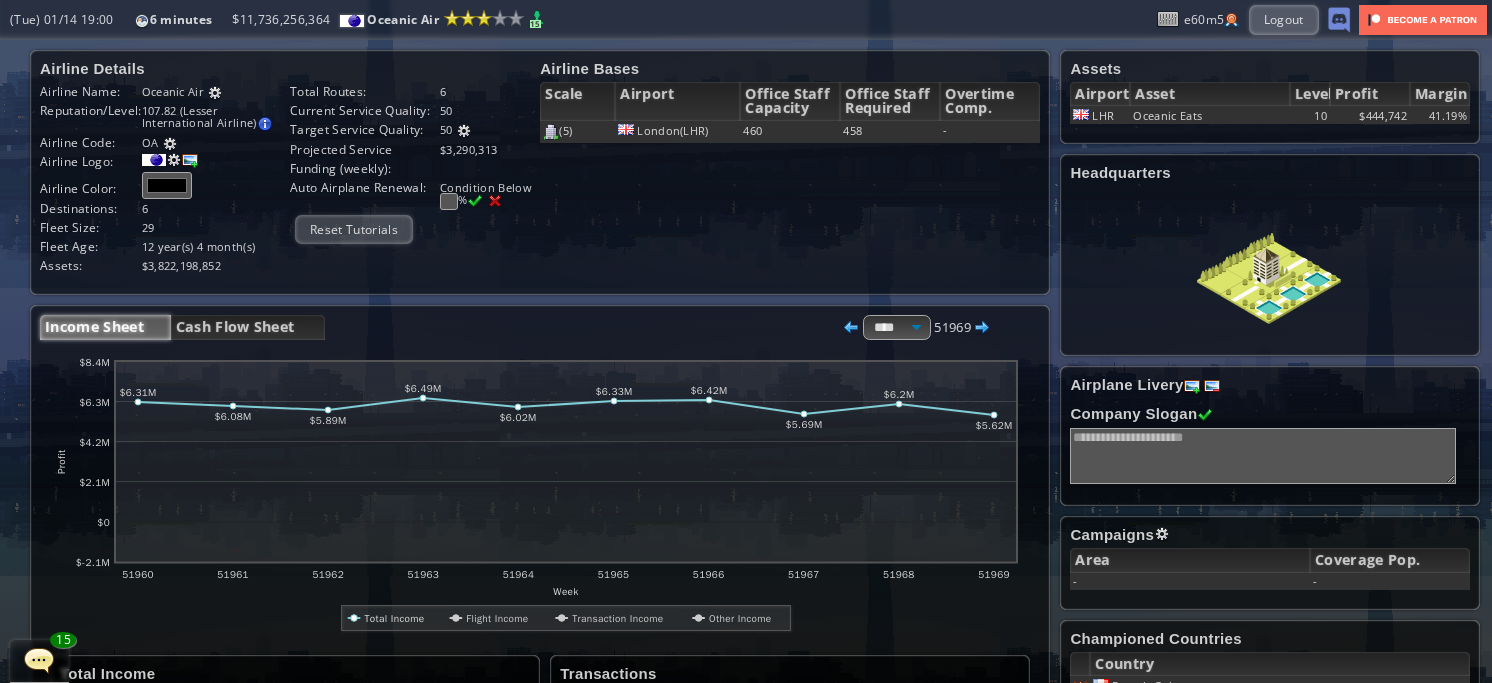 click at bounding box center (449, 201) 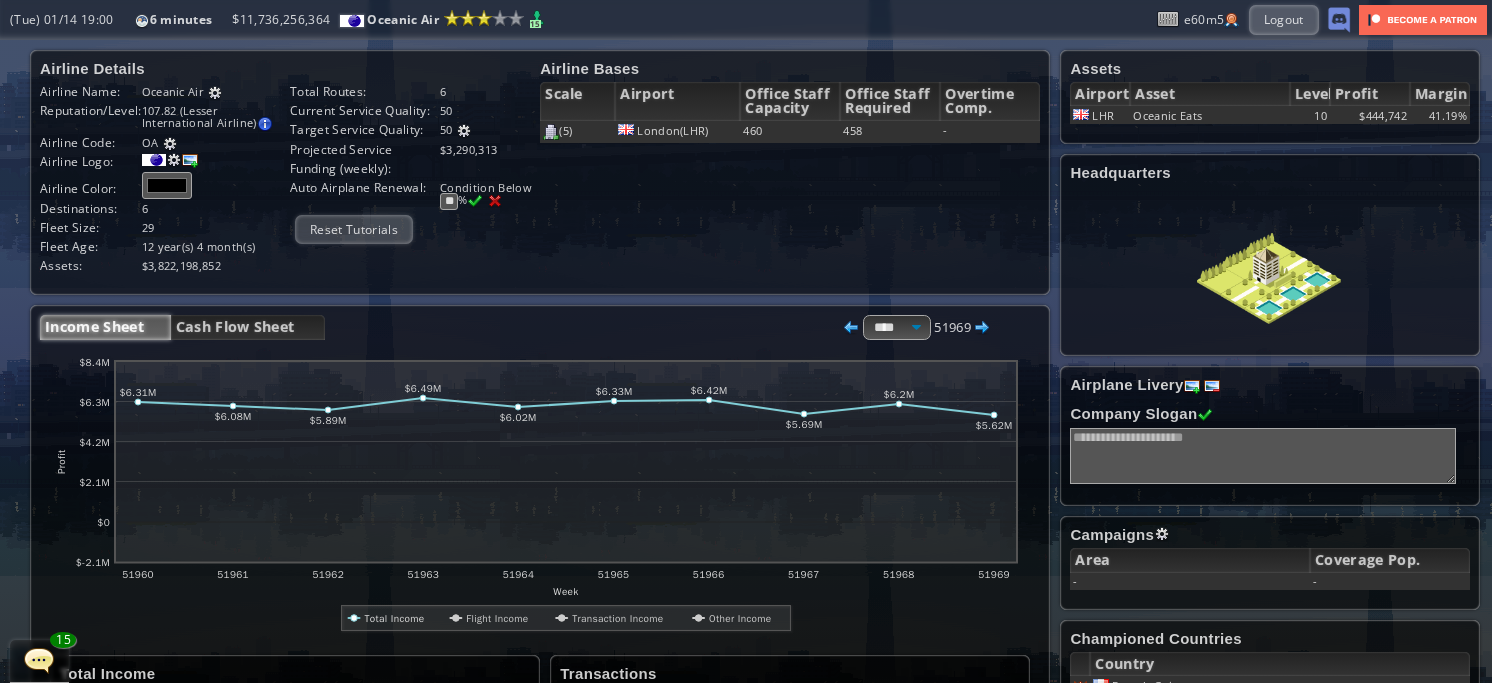 type on "**" 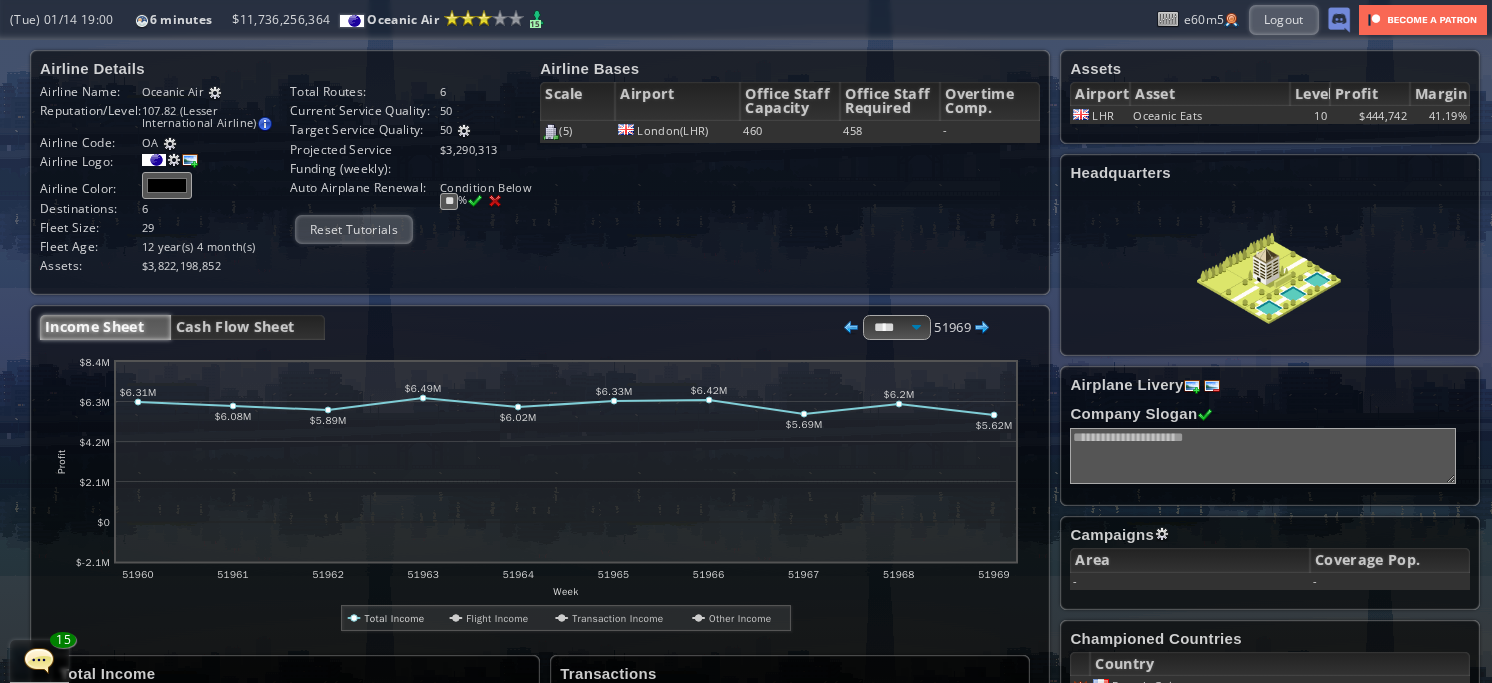 click at bounding box center (475, 201) 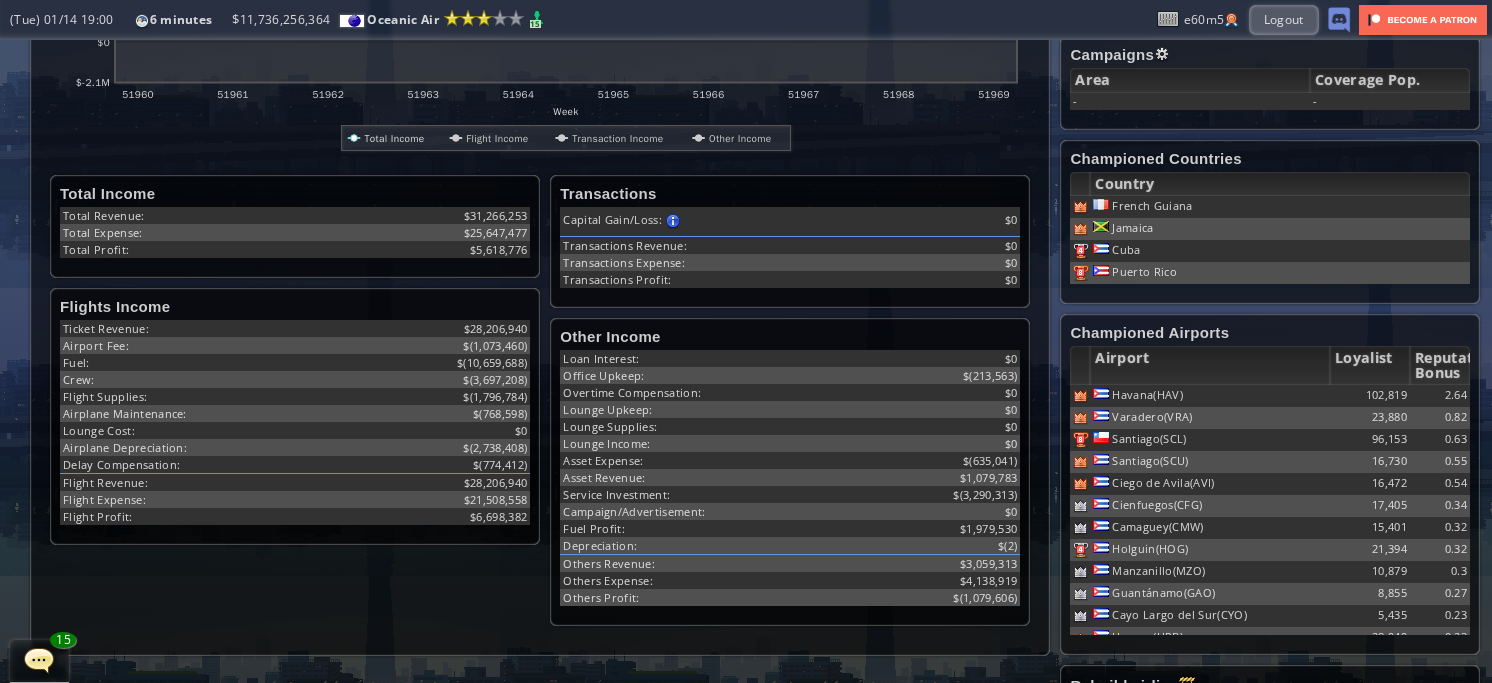 scroll, scrollTop: 476, scrollLeft: 0, axis: vertical 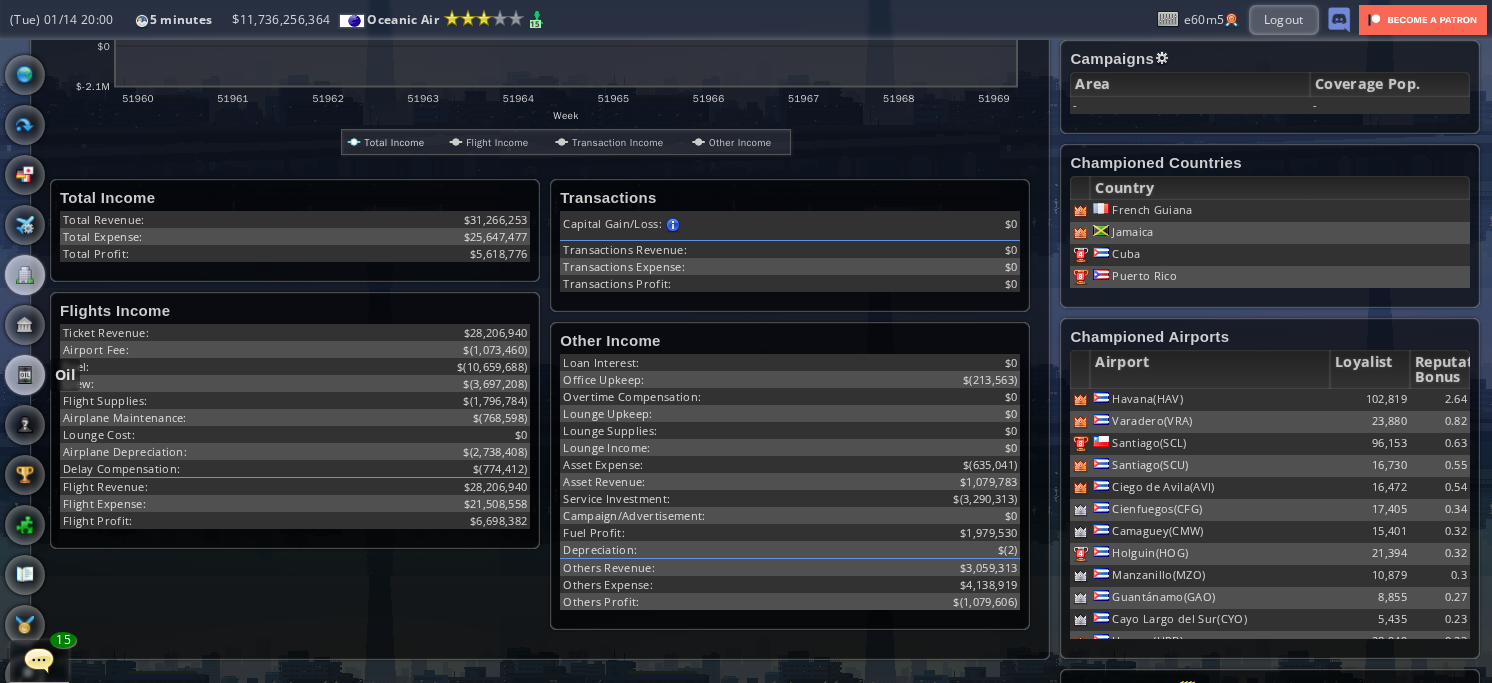 click at bounding box center (25, 375) 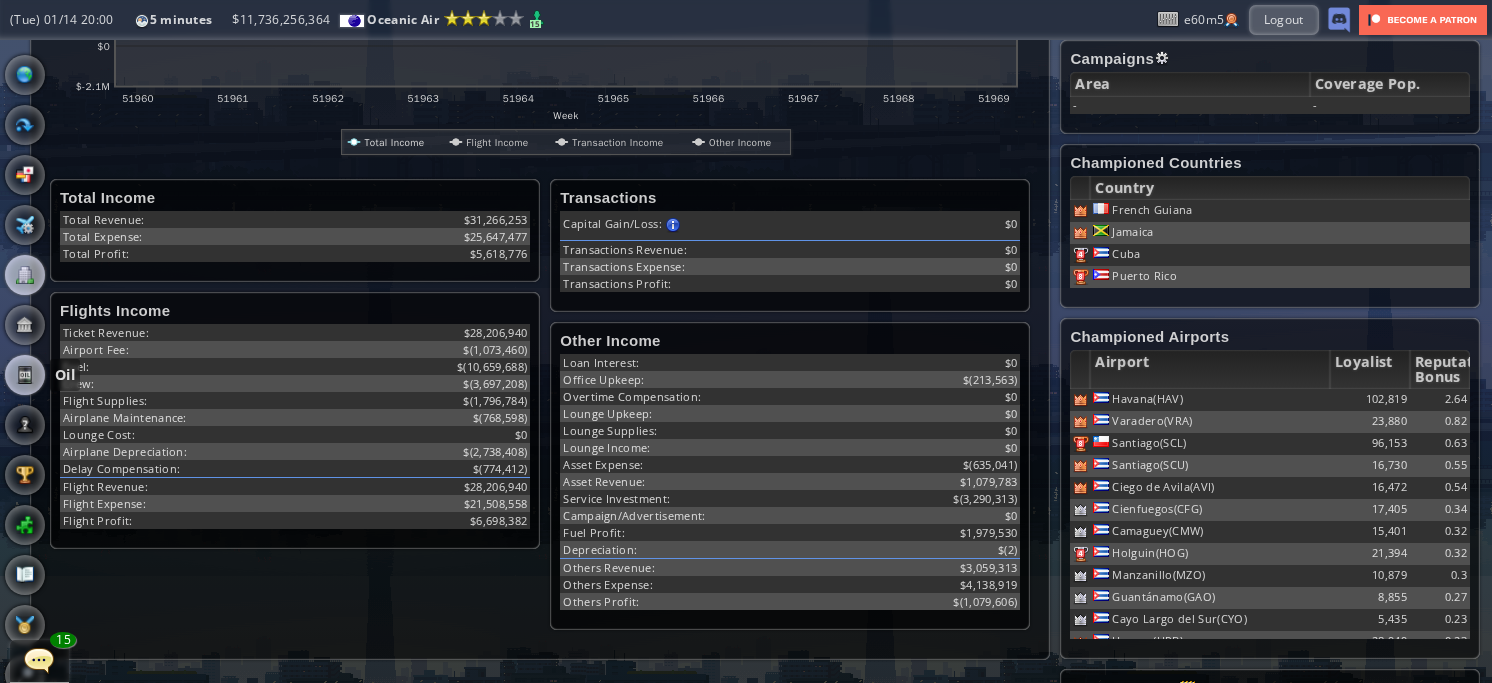 scroll, scrollTop: 0, scrollLeft: 0, axis: both 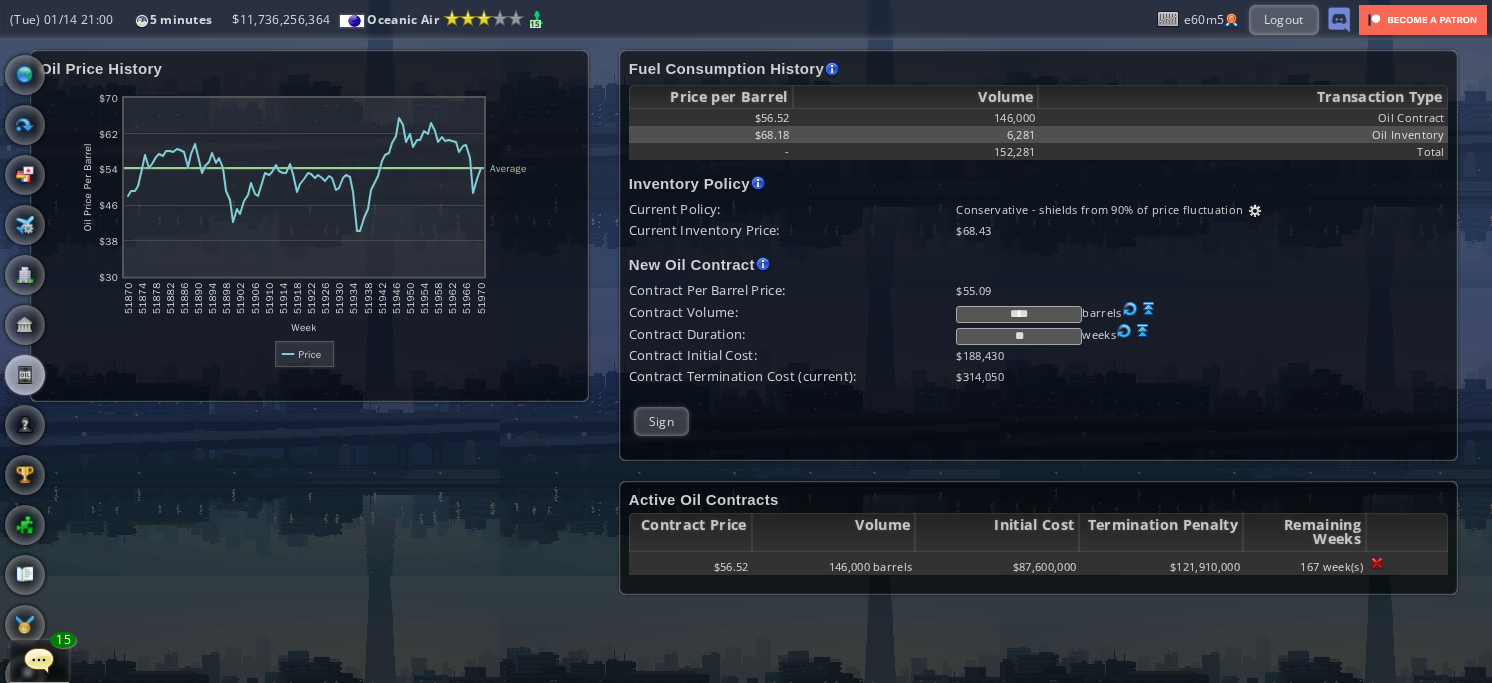 click on "Airplane" at bounding box center (25, 225) 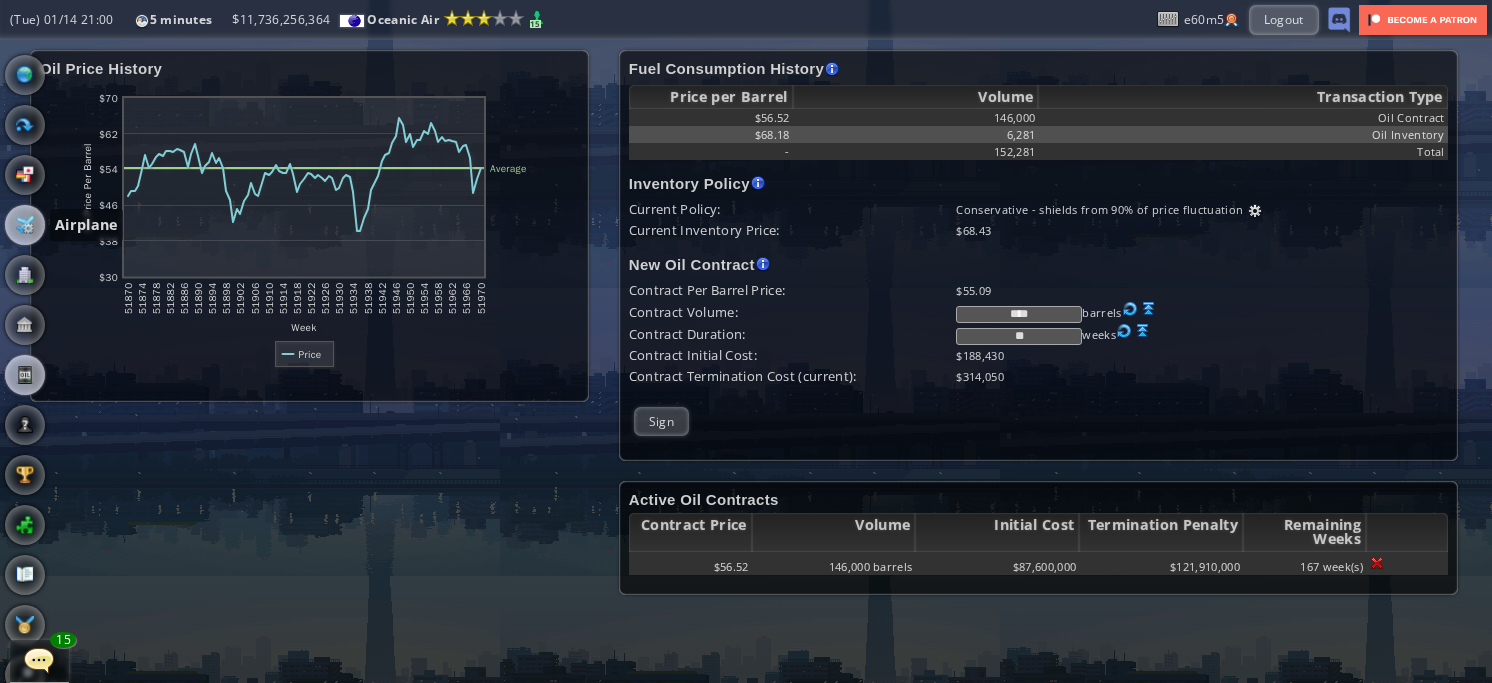 click at bounding box center (25, 225) 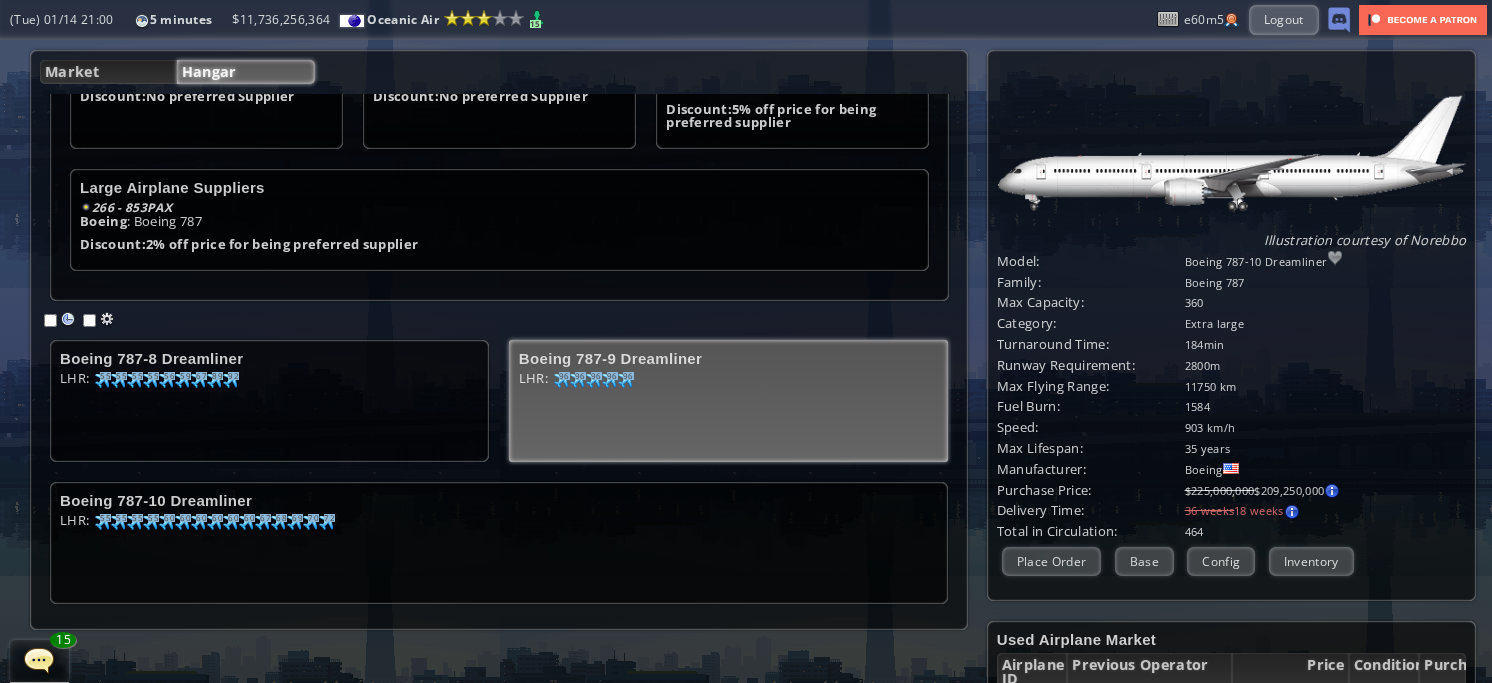 click on "LHR: 100 96 100 96 100 96 100 96 100 96" at bounding box center (269, 407) 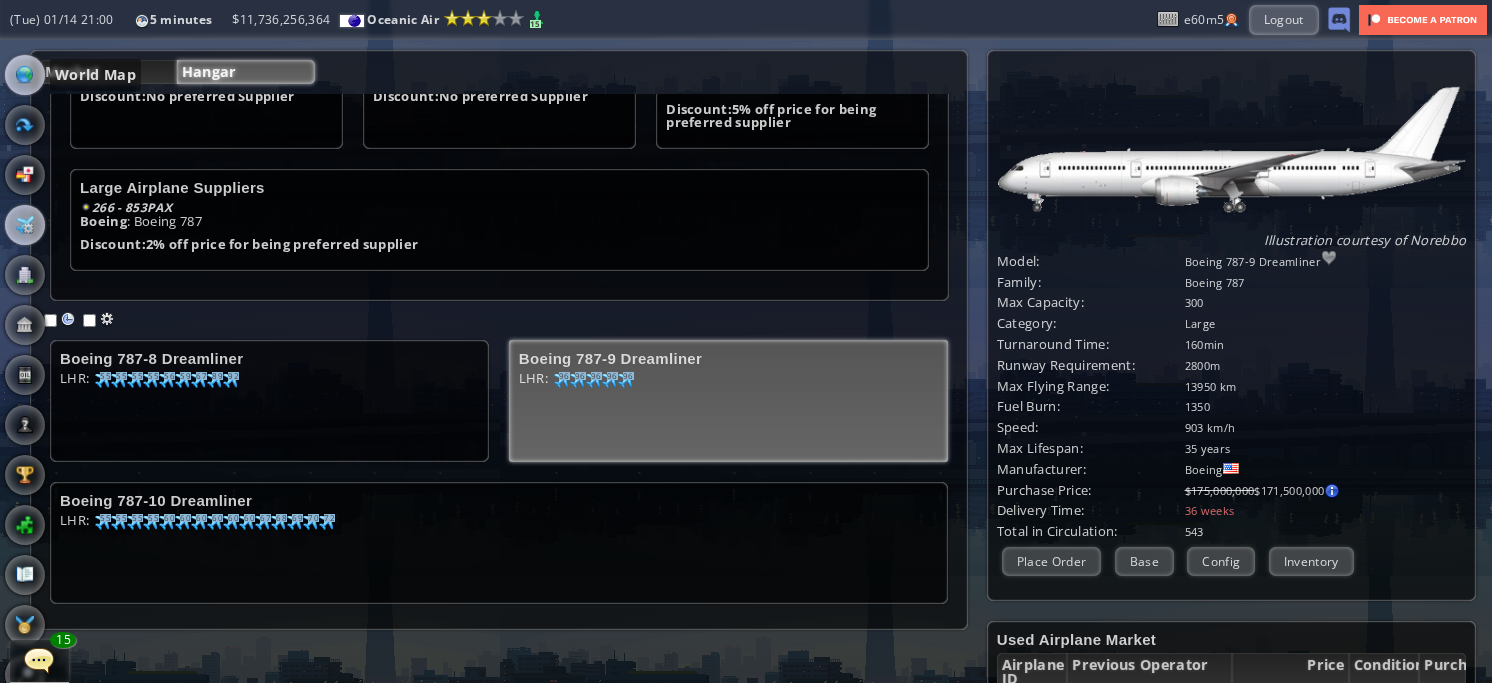 click at bounding box center [25, 75] 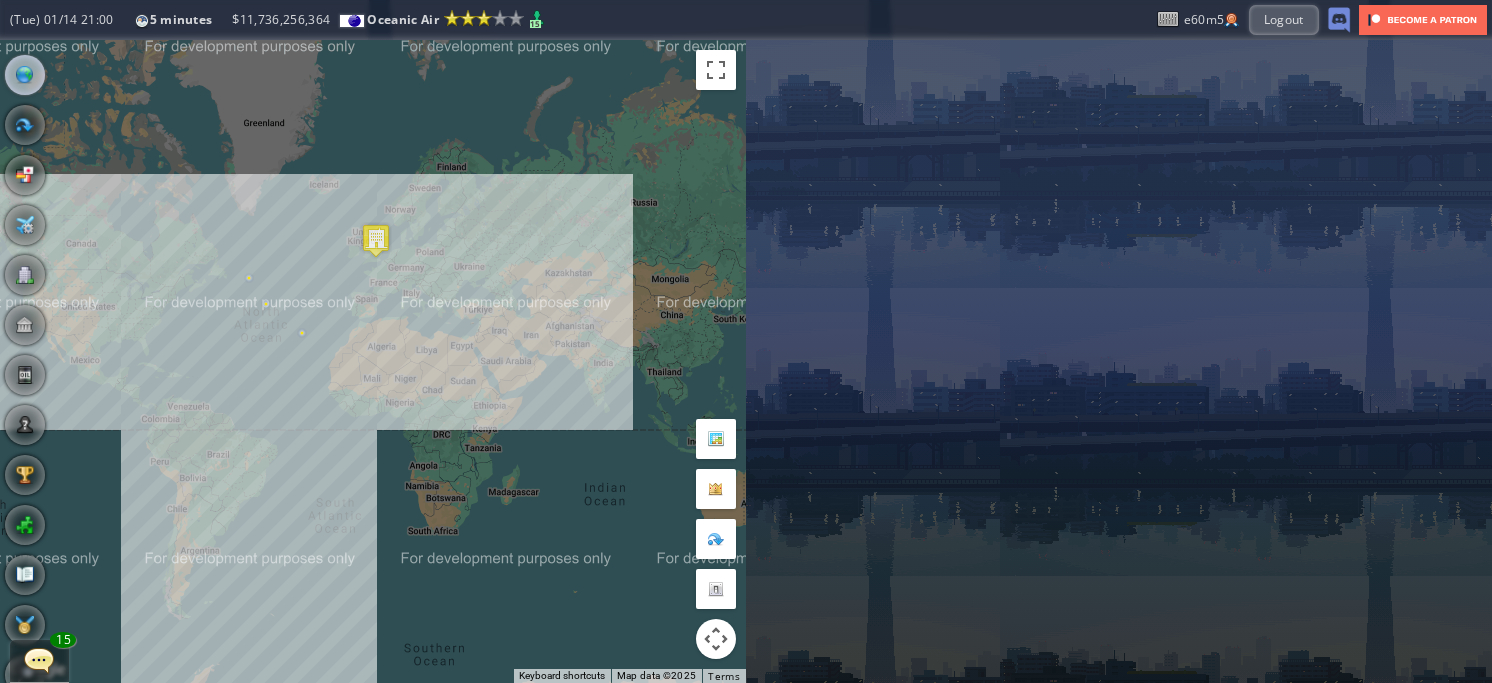 drag, startPoint x: 562, startPoint y: 307, endPoint x: 354, endPoint y: 211, distance: 229.08514 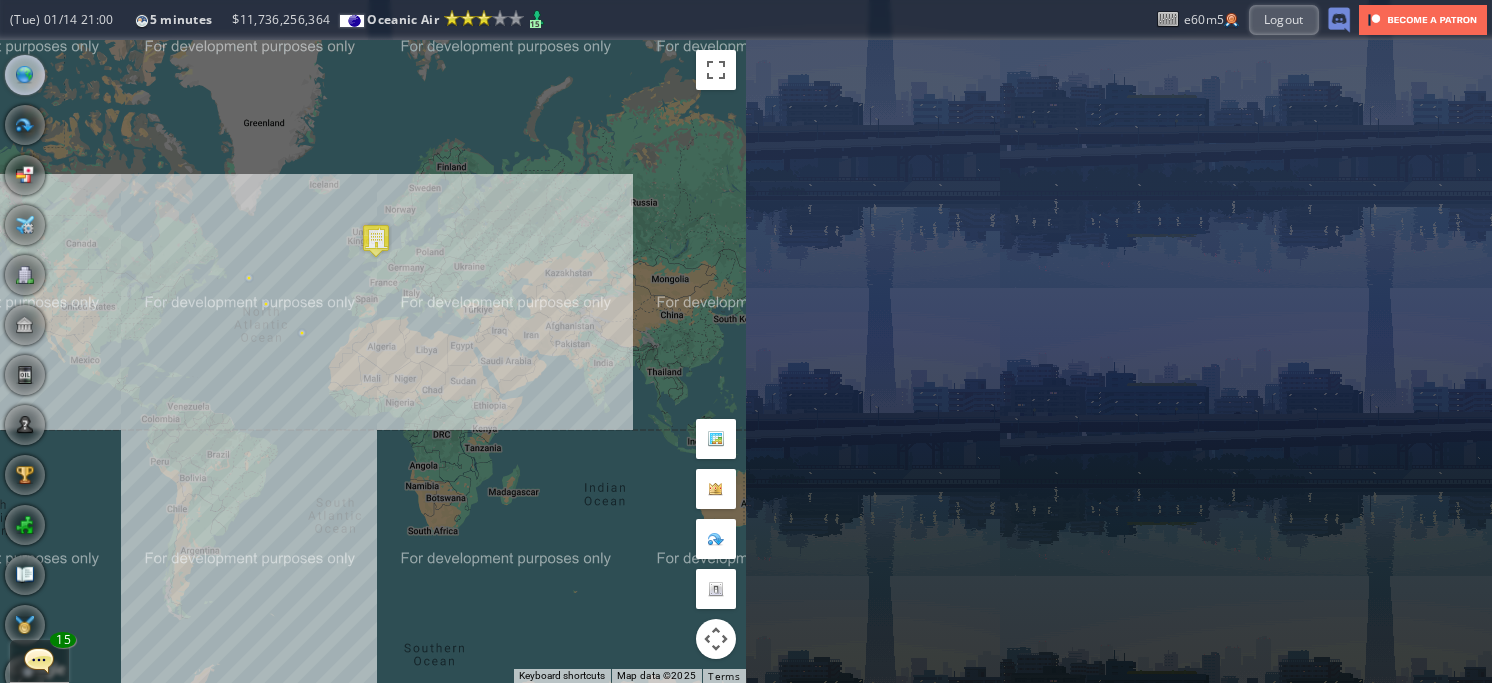 click on "To navigate, press the arrow keys." at bounding box center (373, 361) 